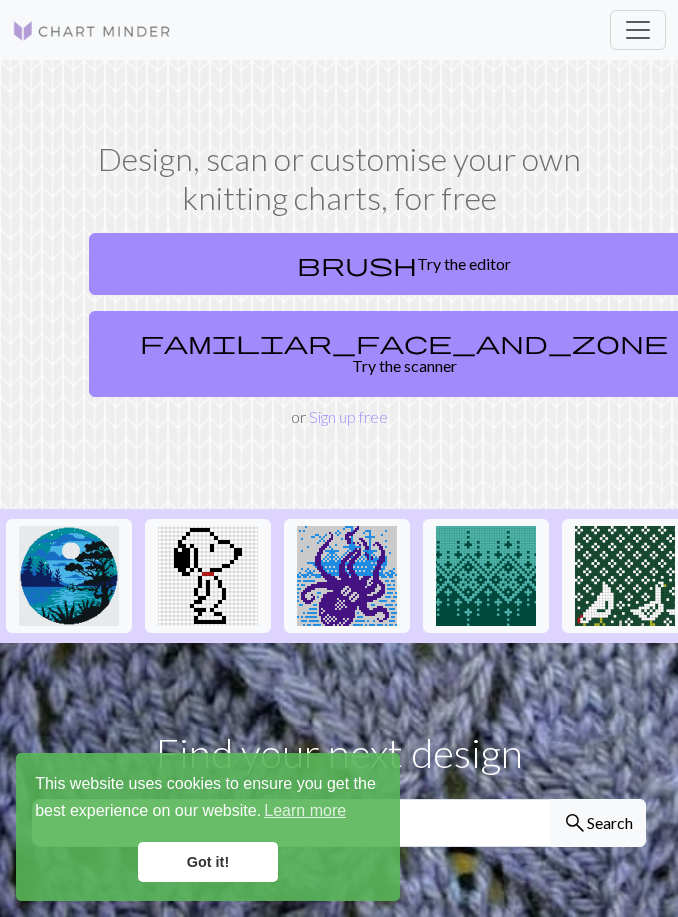scroll, scrollTop: 0, scrollLeft: 0, axis: both 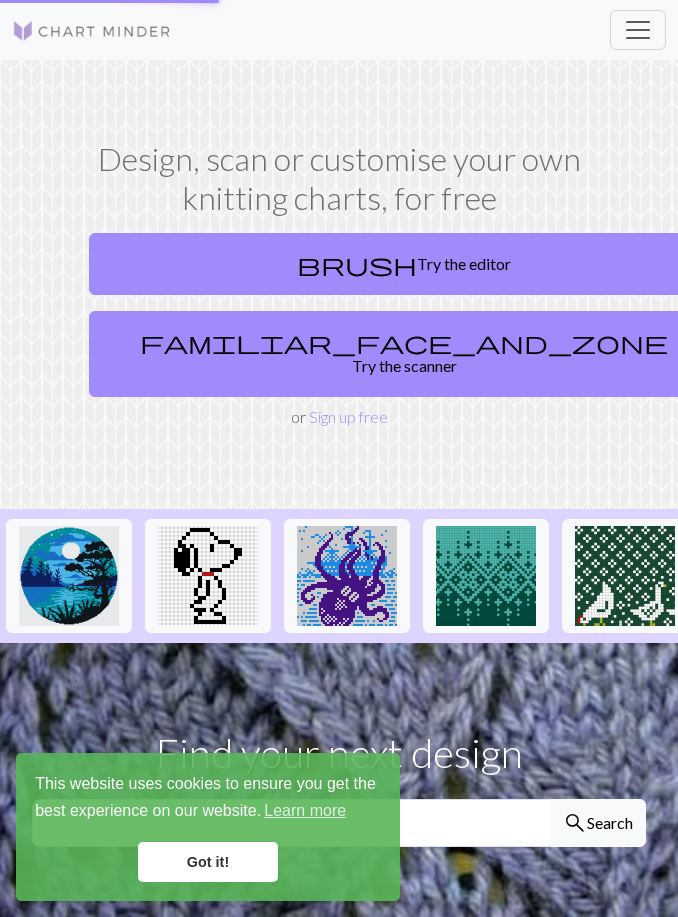 click on "familiar_face_and_zone  Try the scanner" at bounding box center (404, 354) 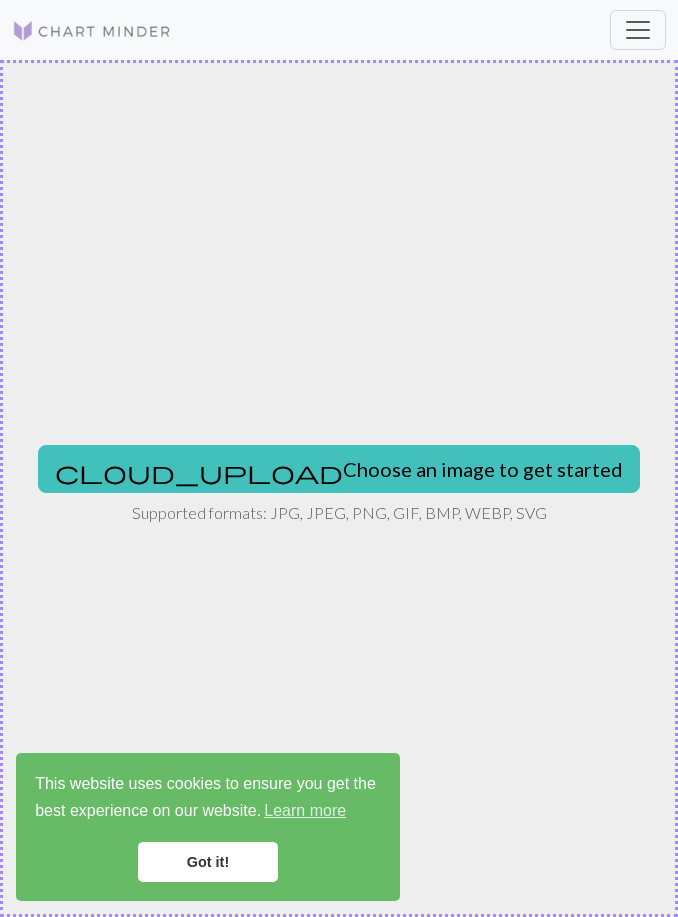click on "cloud_upload  Choose an image to get started" at bounding box center [339, 469] 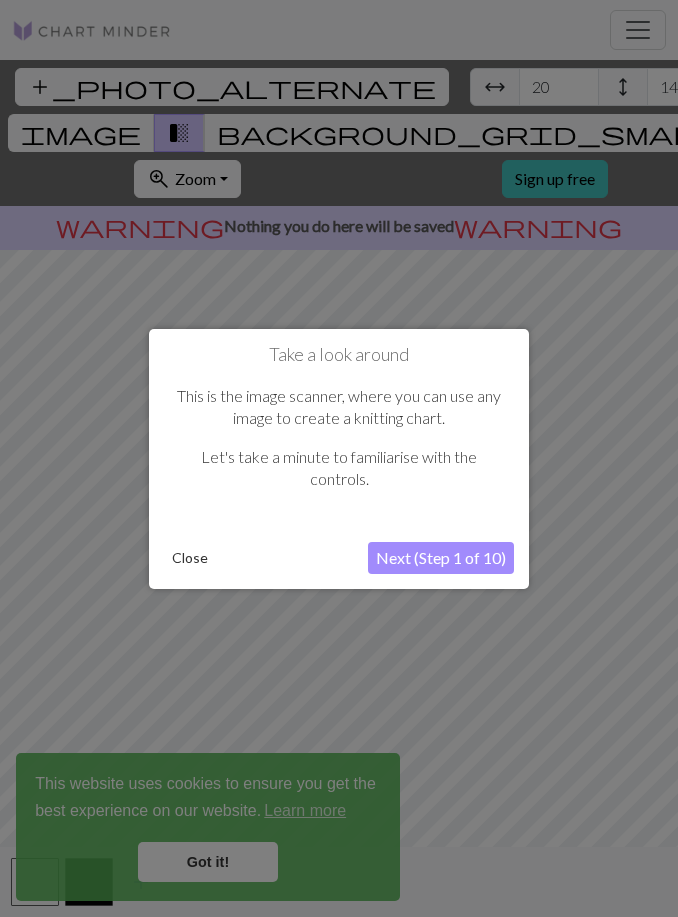 click on "Next (Step 1 of 10)" at bounding box center (441, 558) 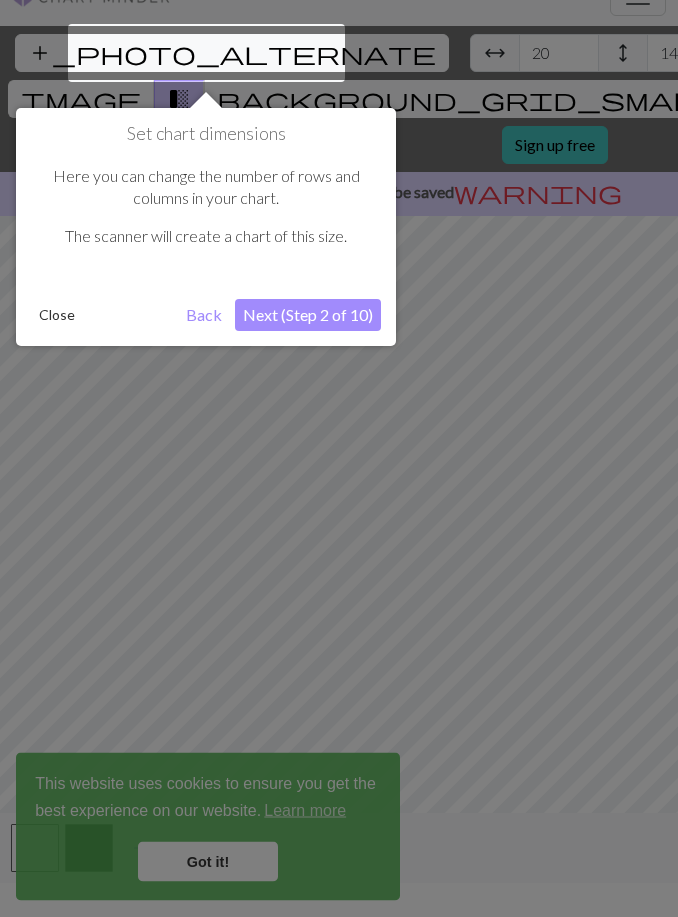 scroll, scrollTop: 38, scrollLeft: 0, axis: vertical 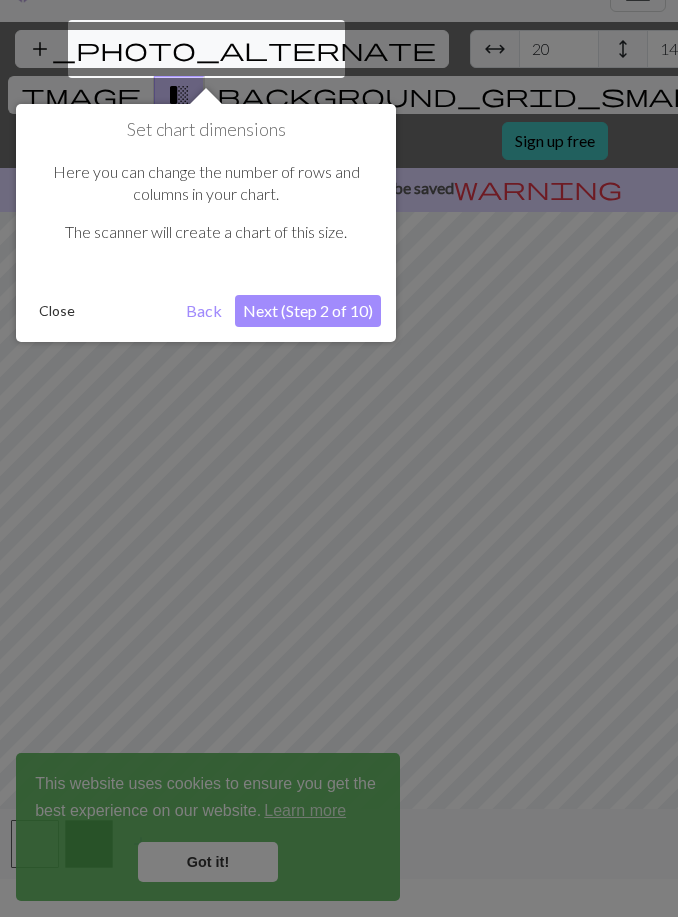 click on "Next (Step 2 of 10)" at bounding box center [308, 311] 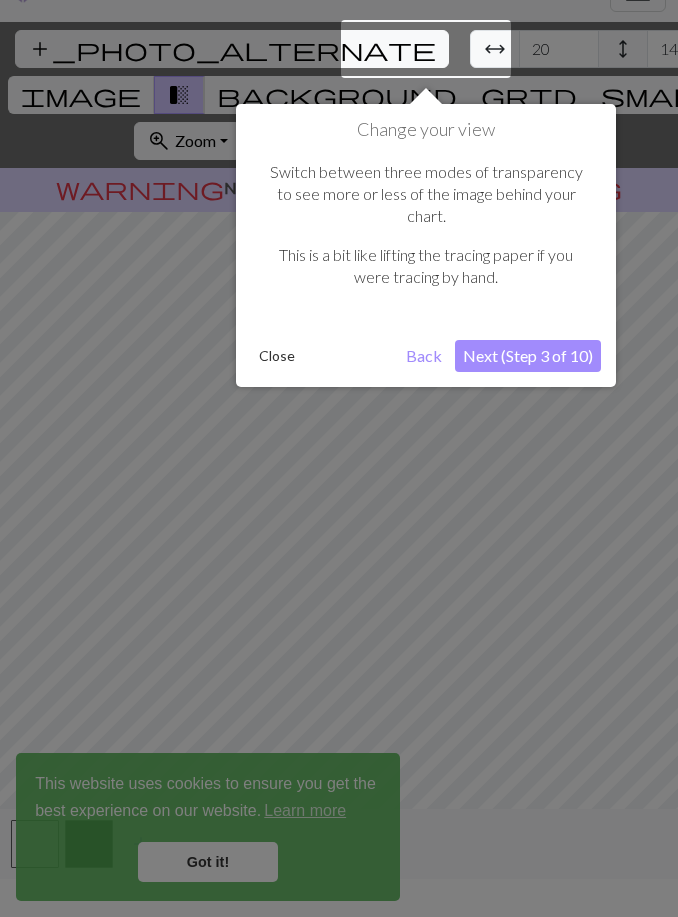click on "Next (Step 3 of 10)" at bounding box center (528, 356) 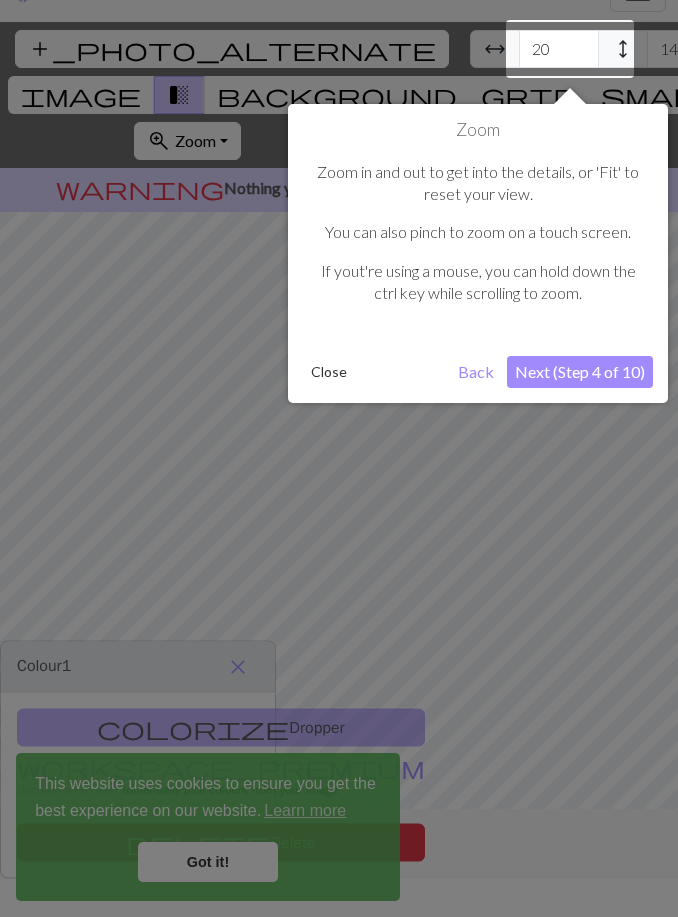 click on "Next (Step 4 of 10)" at bounding box center (580, 372) 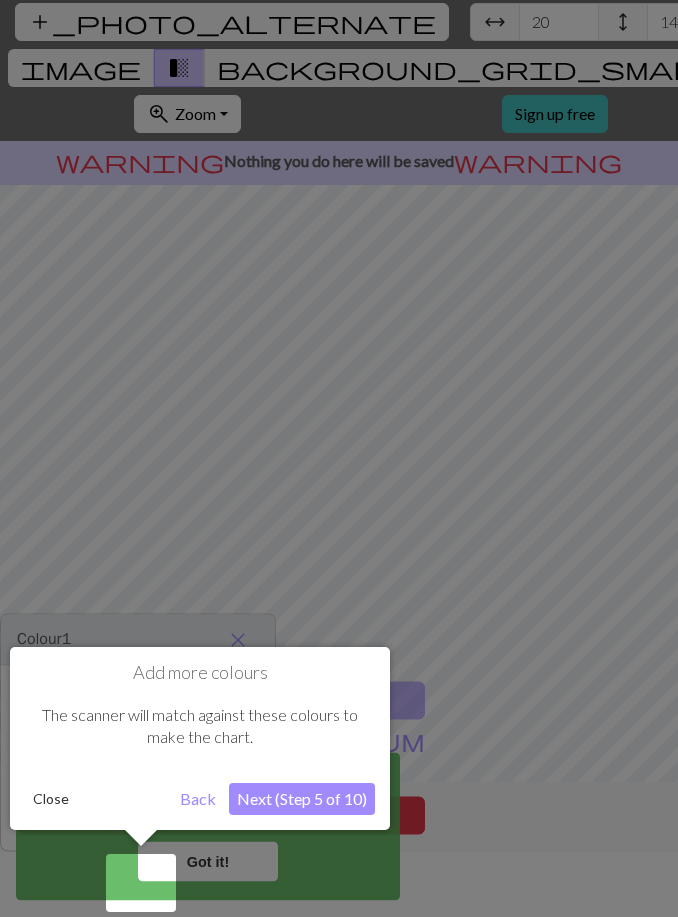 scroll, scrollTop: 67, scrollLeft: 0, axis: vertical 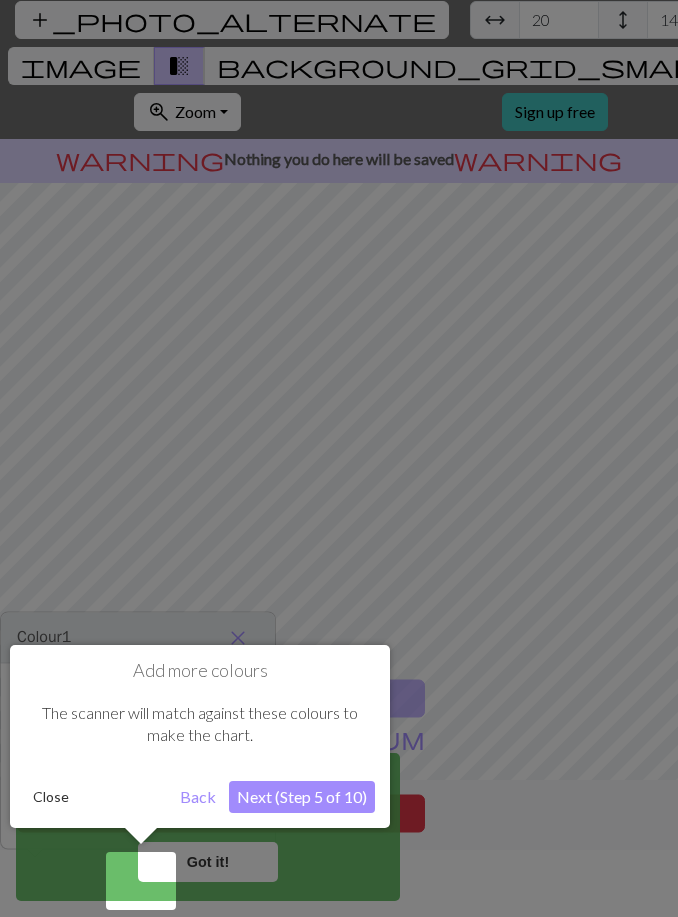 click on "Next (Step 5 of 10)" at bounding box center (302, 797) 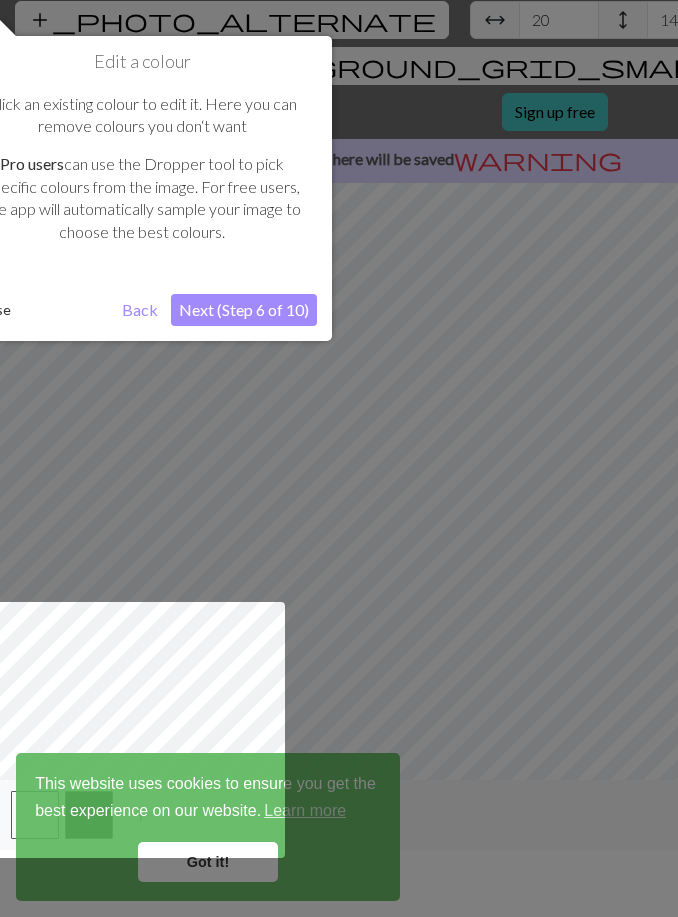 click on "Next (Step 6 of 10)" at bounding box center [244, 310] 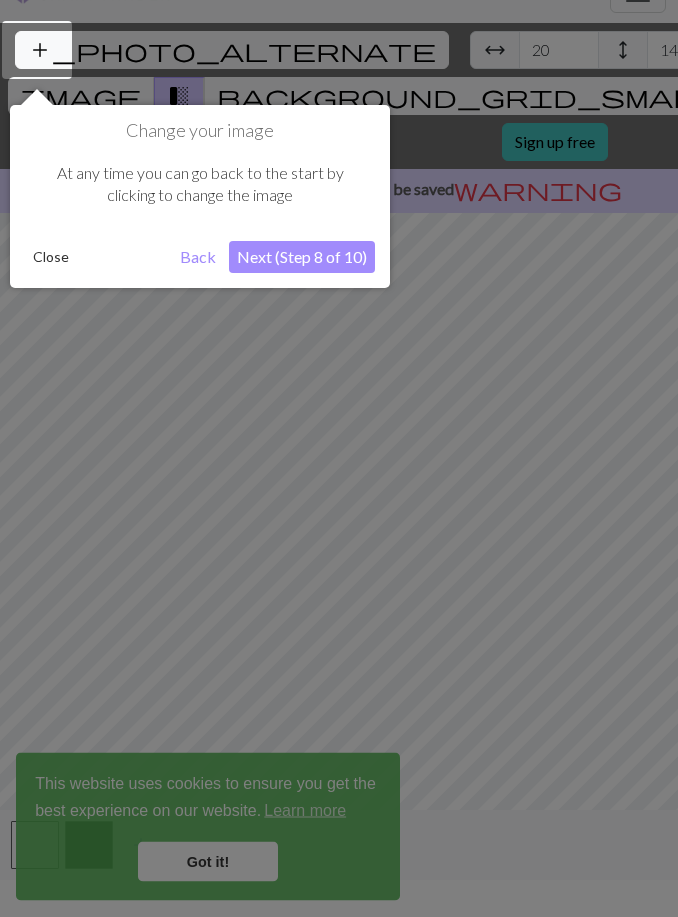 click on "Next (Step 8 of 10)" at bounding box center [302, 258] 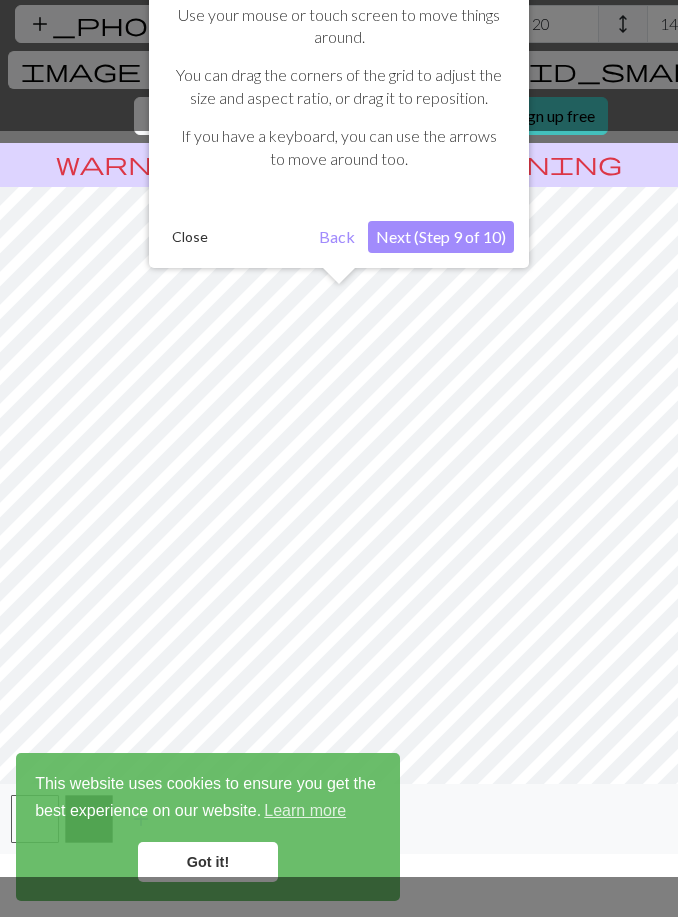 scroll, scrollTop: 67, scrollLeft: 0, axis: vertical 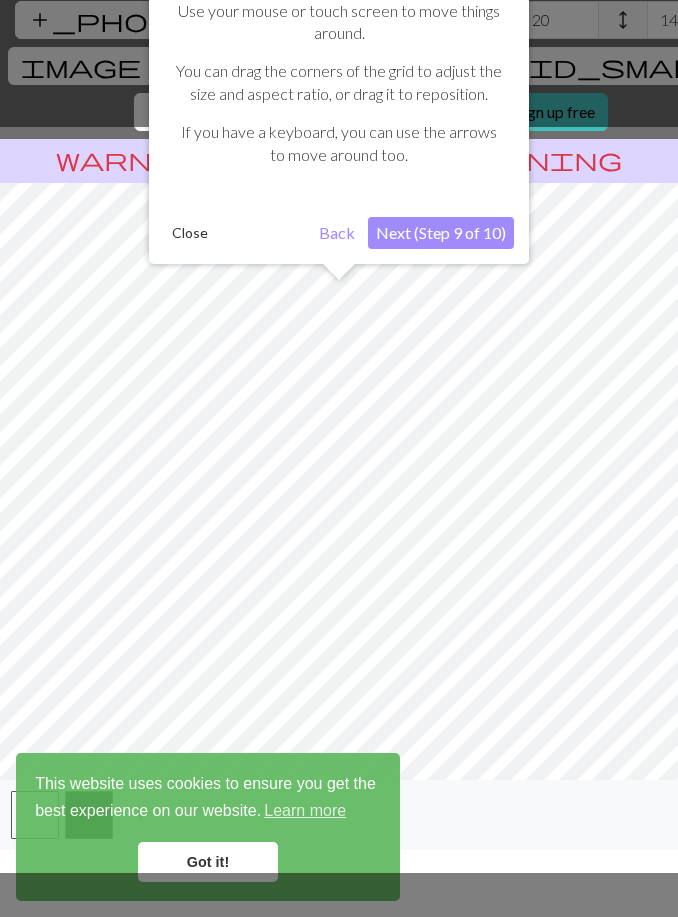 click on "Make your adjustments Use your mouse or touch screen to move things around. You can drag the corners of the grid to adjust the size and aspect ratio, or drag it to reposition. If you have a keyboard, you can use the arrows to move around too. Close Back Next (Step 9 of 10)" at bounding box center (339, 111) 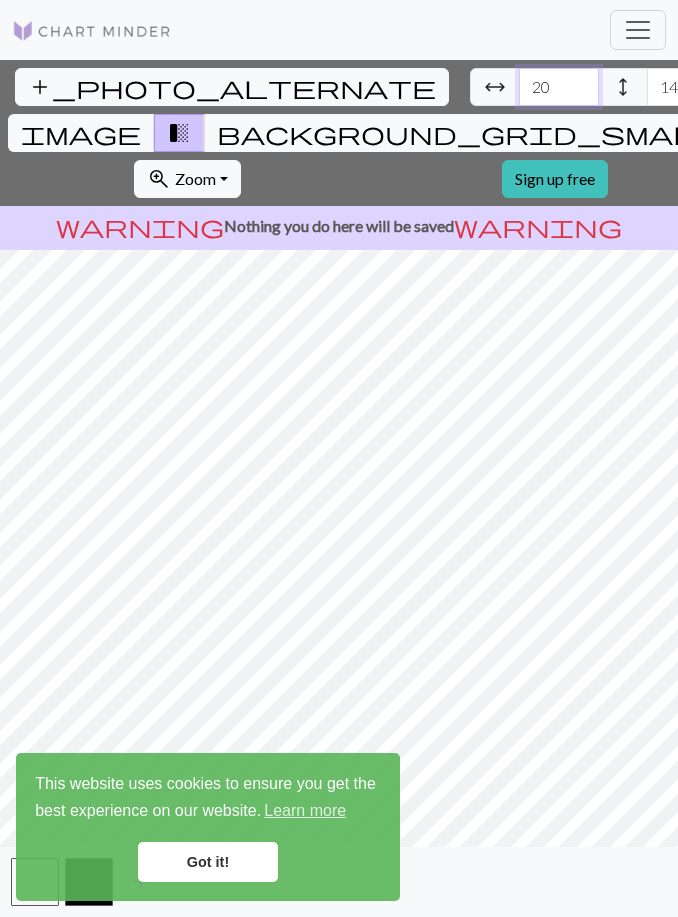 click on "20" at bounding box center [559, 87] 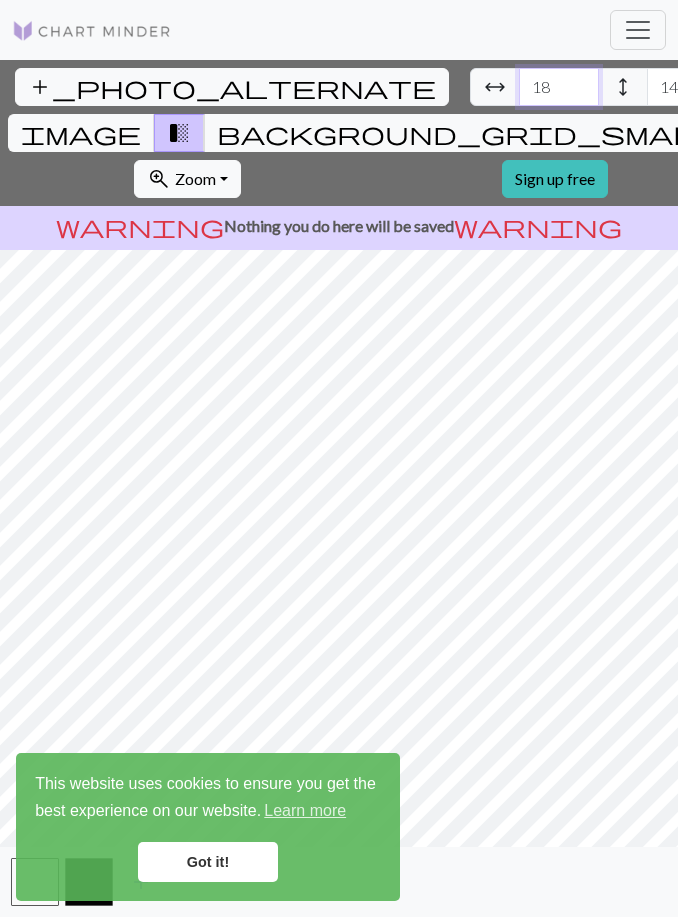 type on "18" 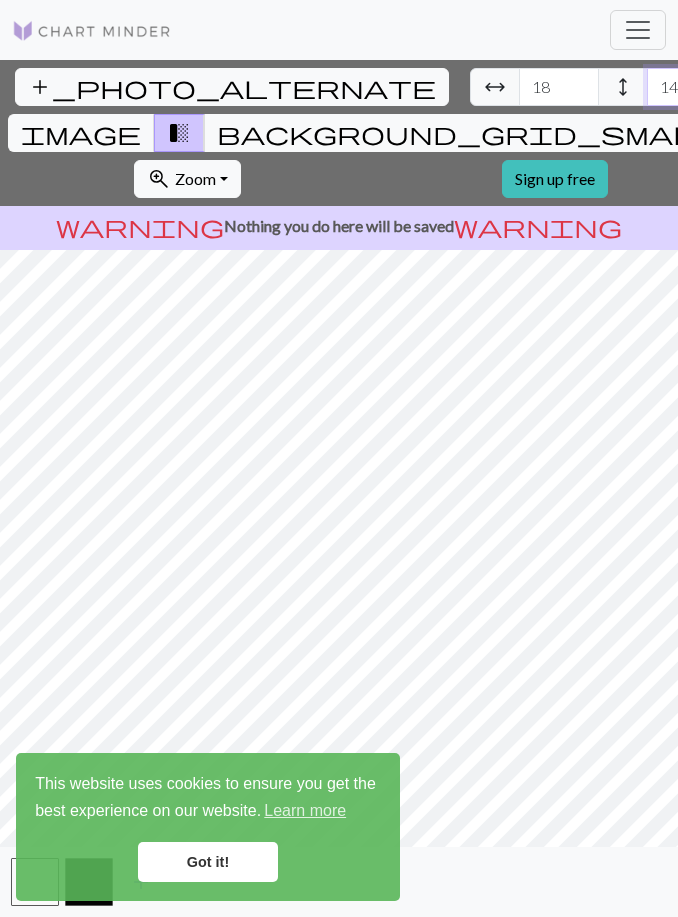 click on "14" at bounding box center [687, 87] 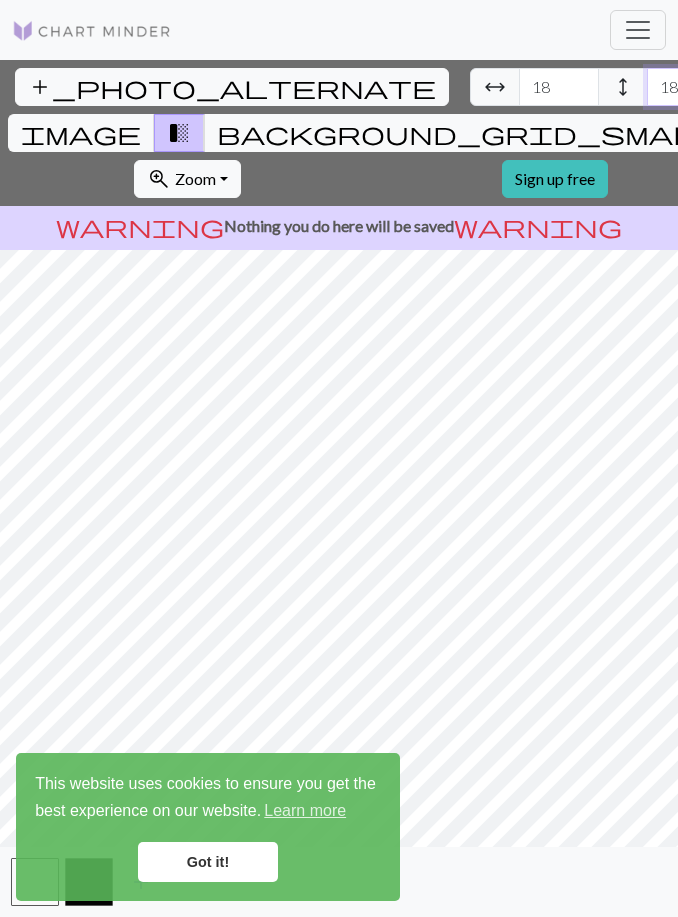 type on "18" 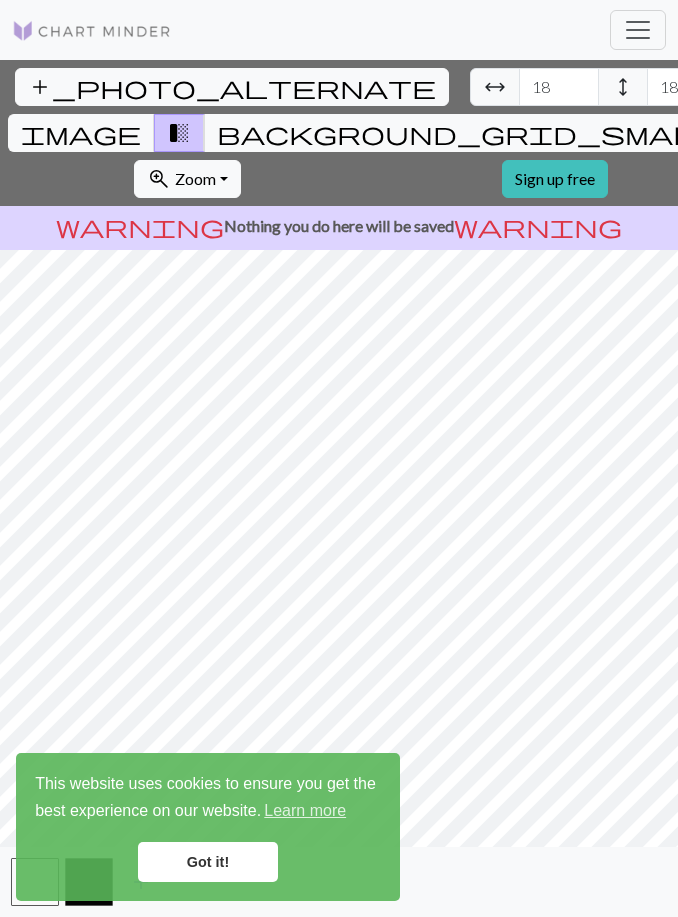 click on "Got it!" at bounding box center [208, 862] 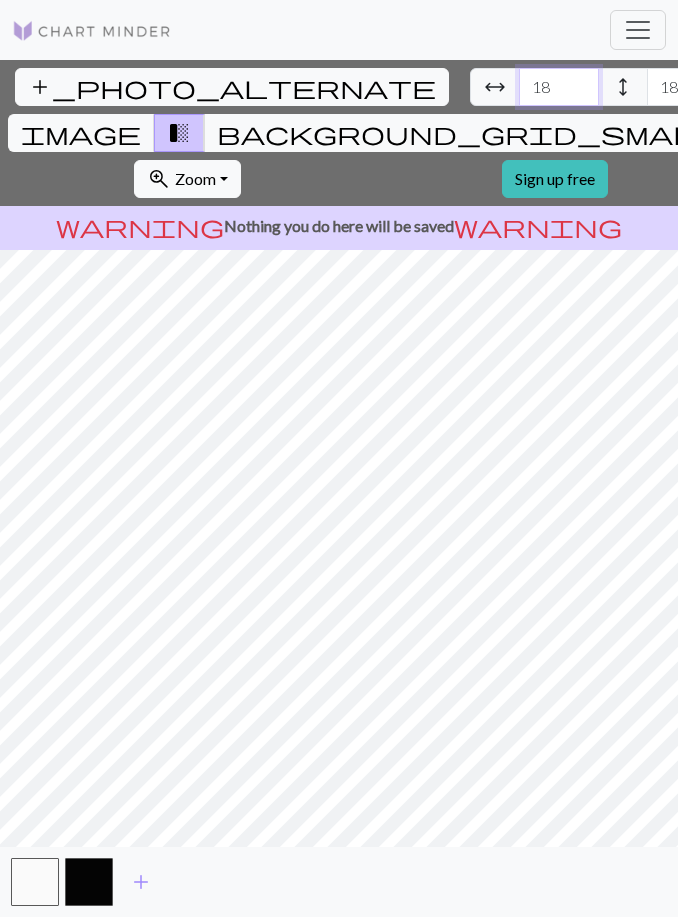 click on "18" at bounding box center (559, 87) 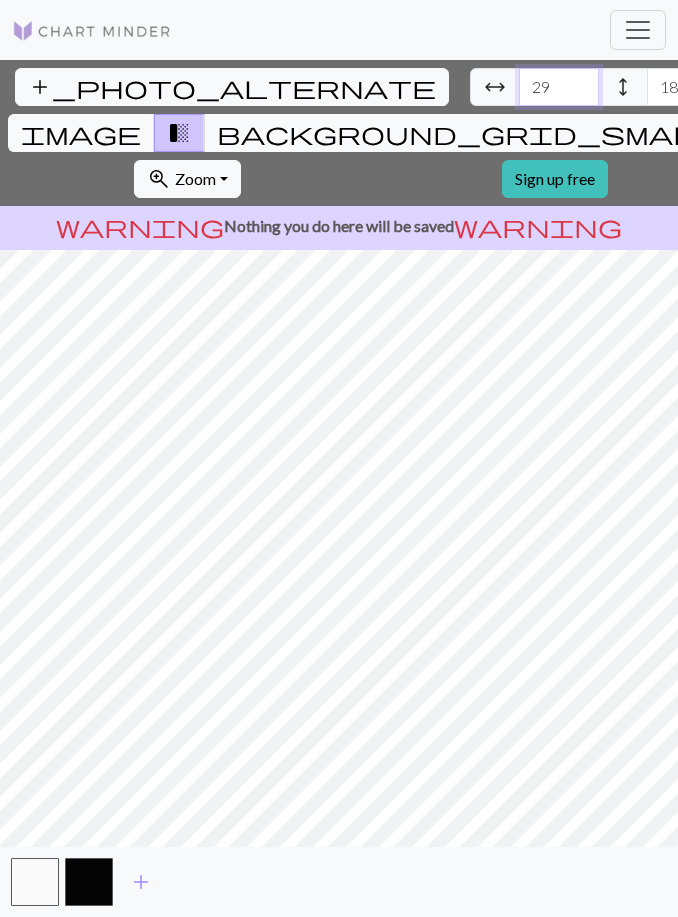 type on "29" 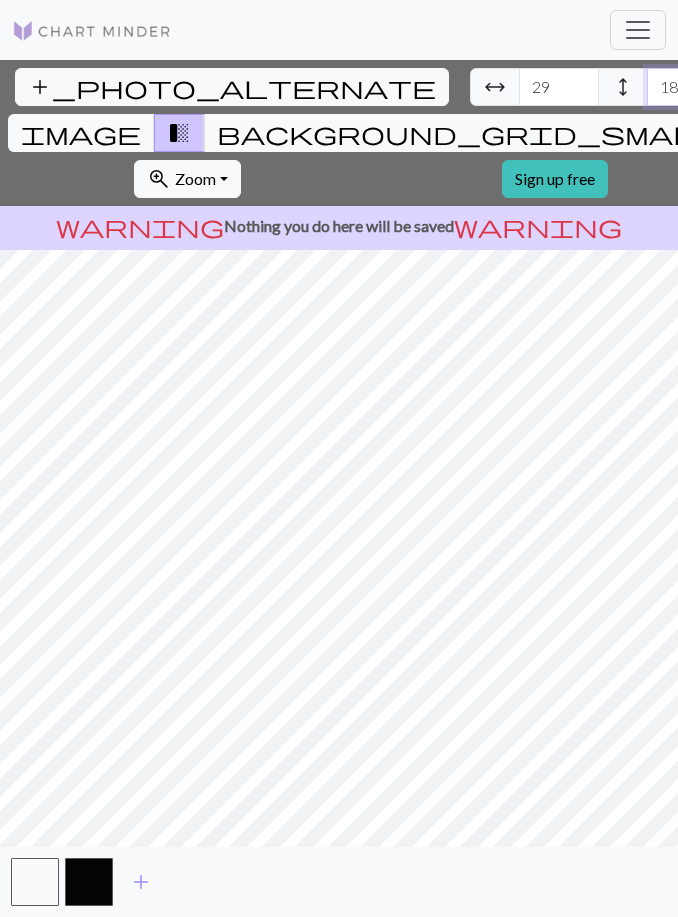 click on "18" at bounding box center [687, 87] 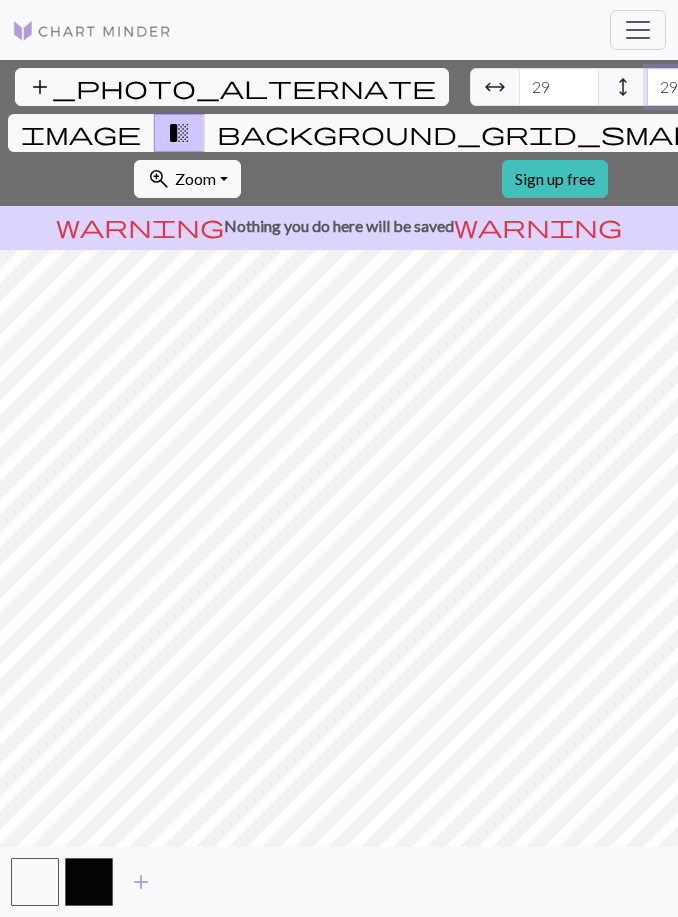 type on "29" 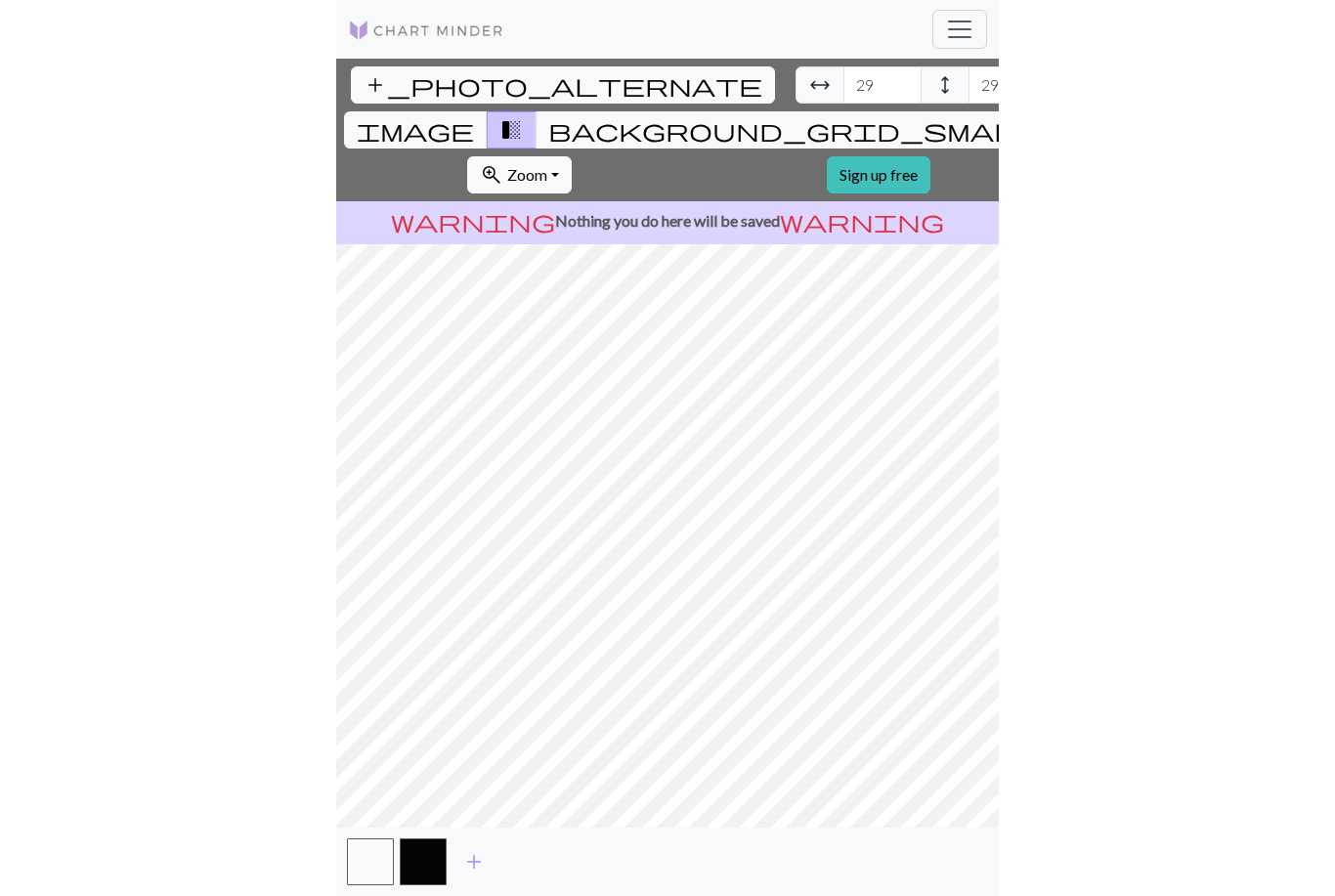 scroll, scrollTop: 0, scrollLeft: 0, axis: both 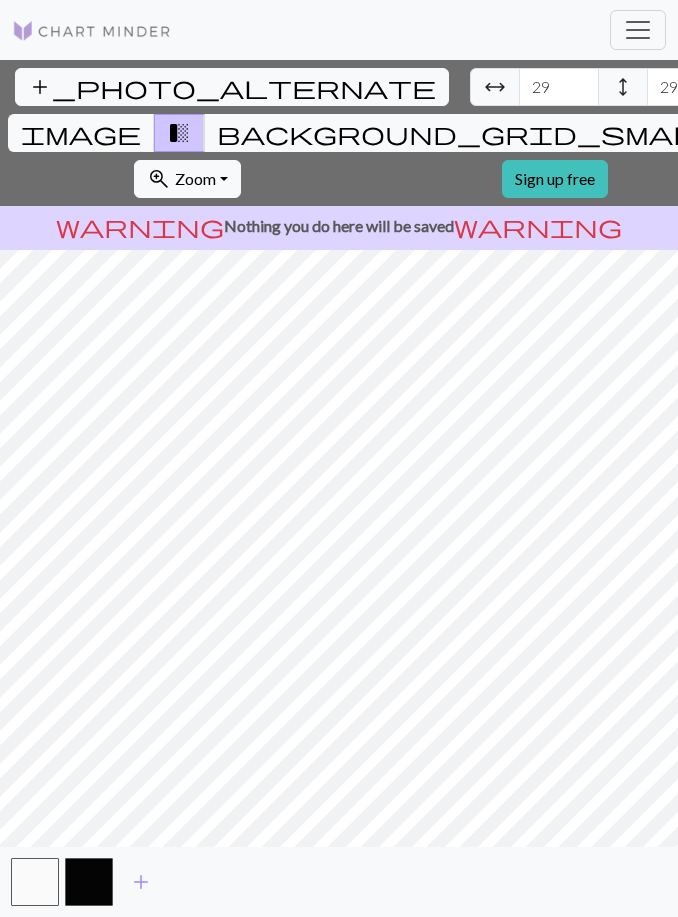 click at bounding box center [638, 30] 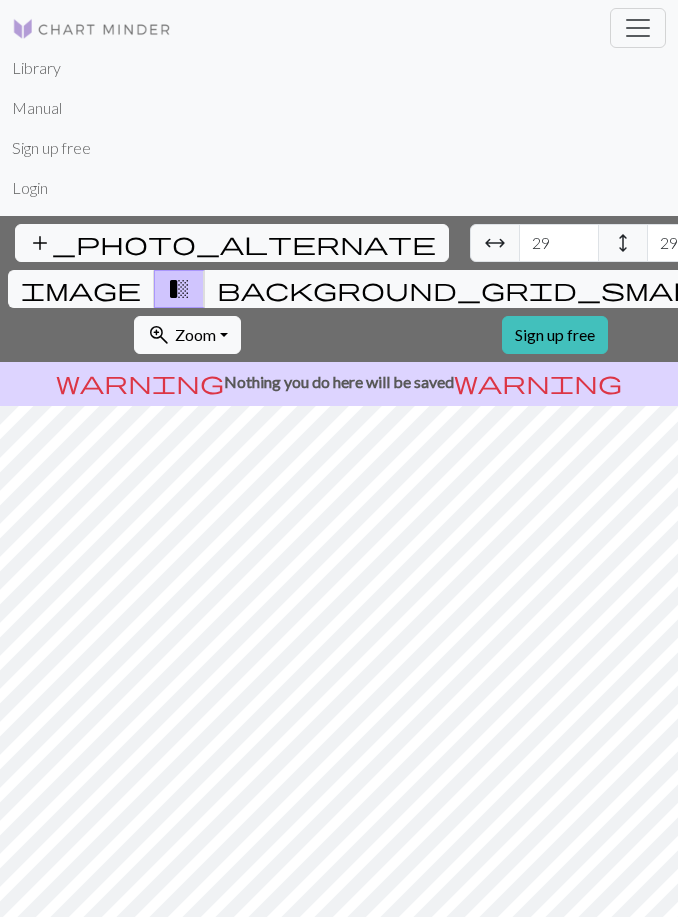 click on "add_photo_alternate" at bounding box center (232, 243) 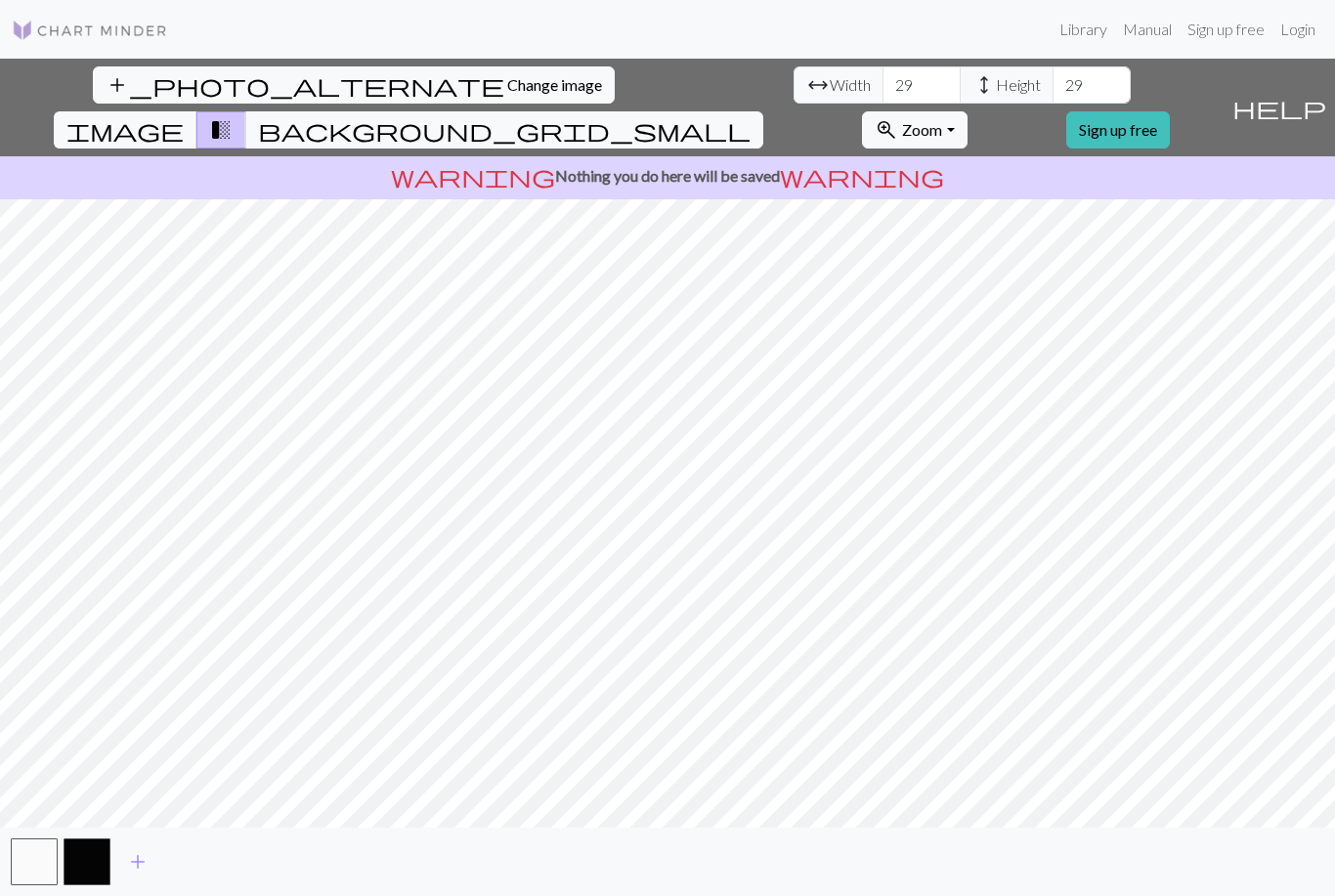 click on "Sign up free" at bounding box center (1118, 130) 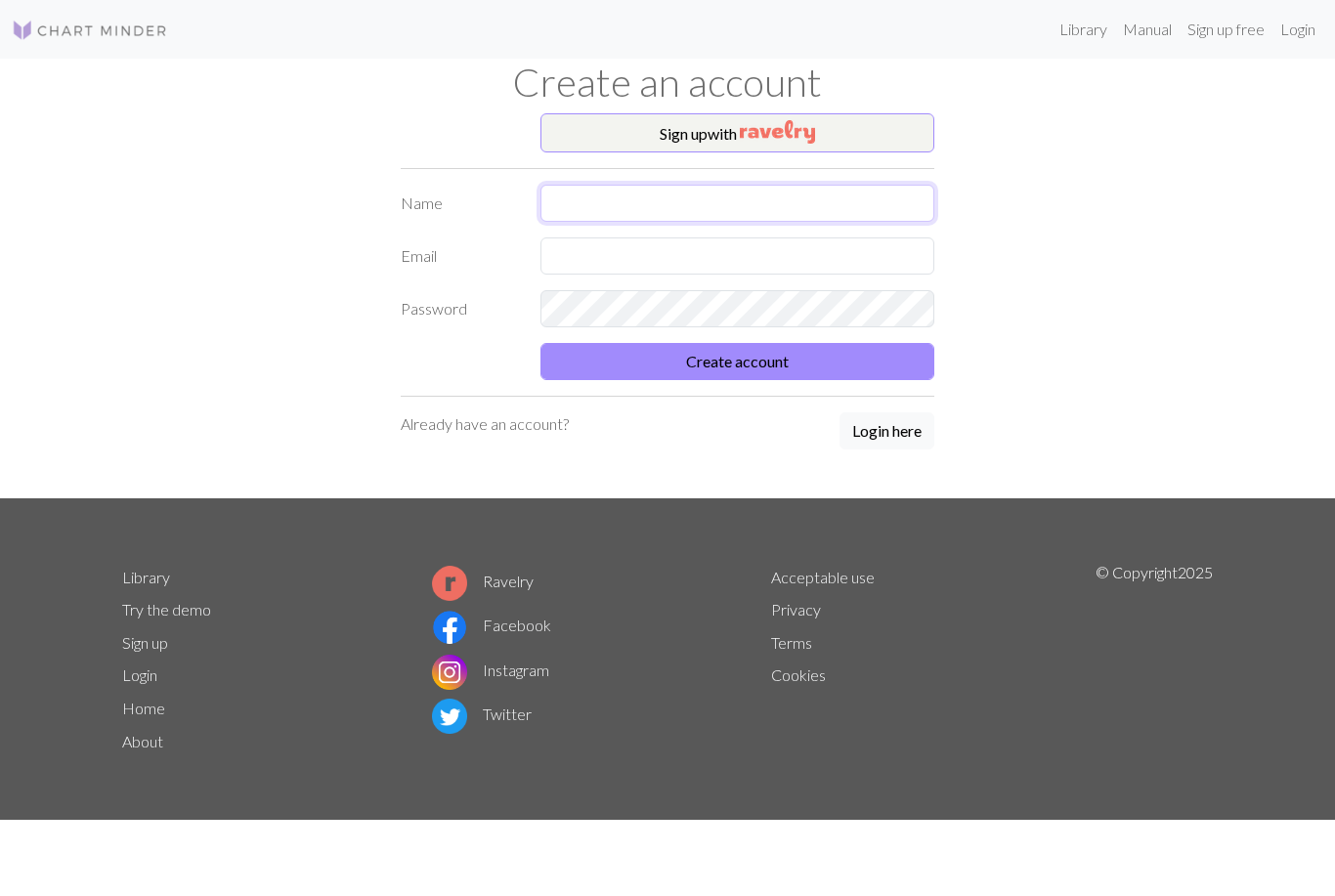 click at bounding box center (738, 203) 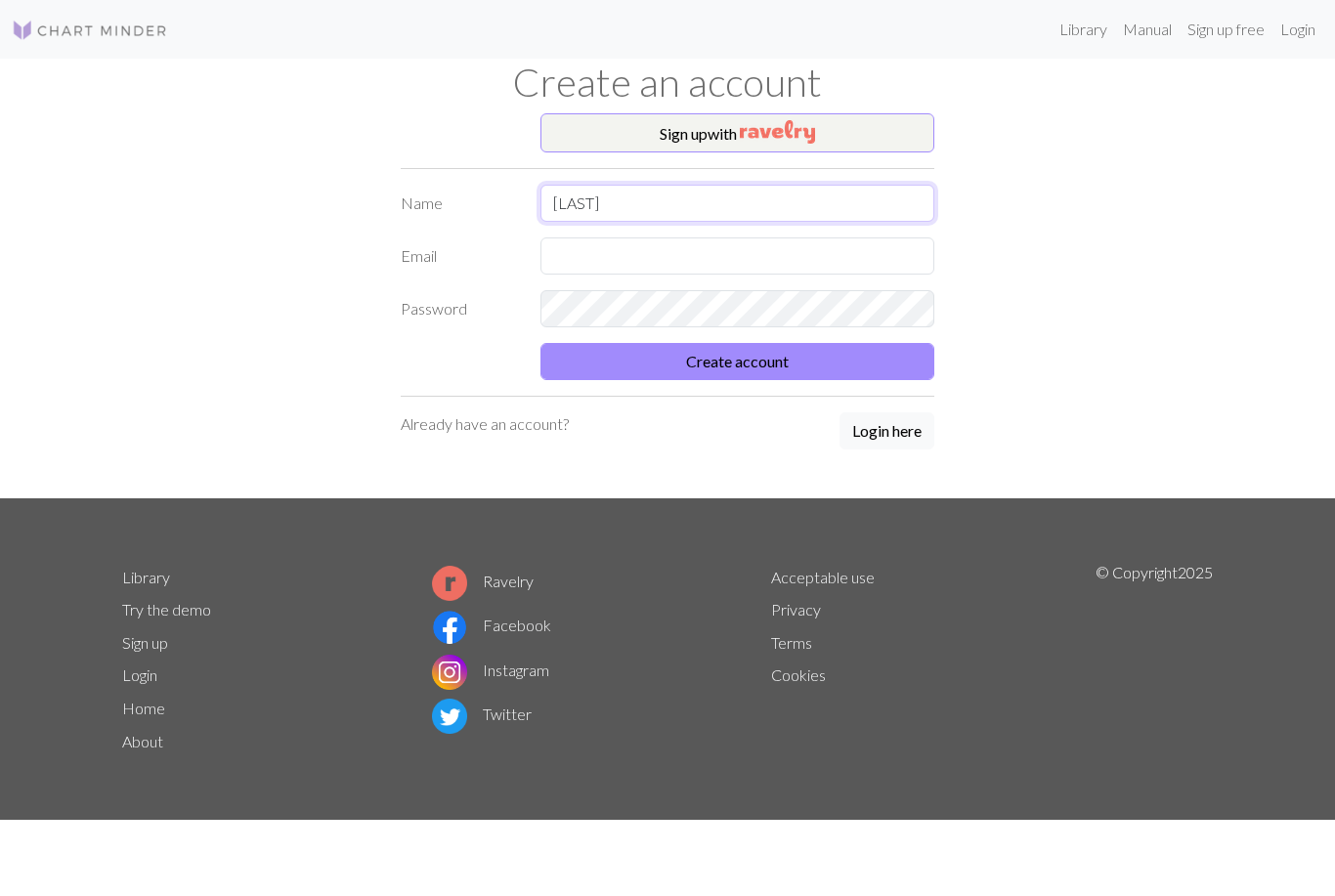 type on "[LAST]" 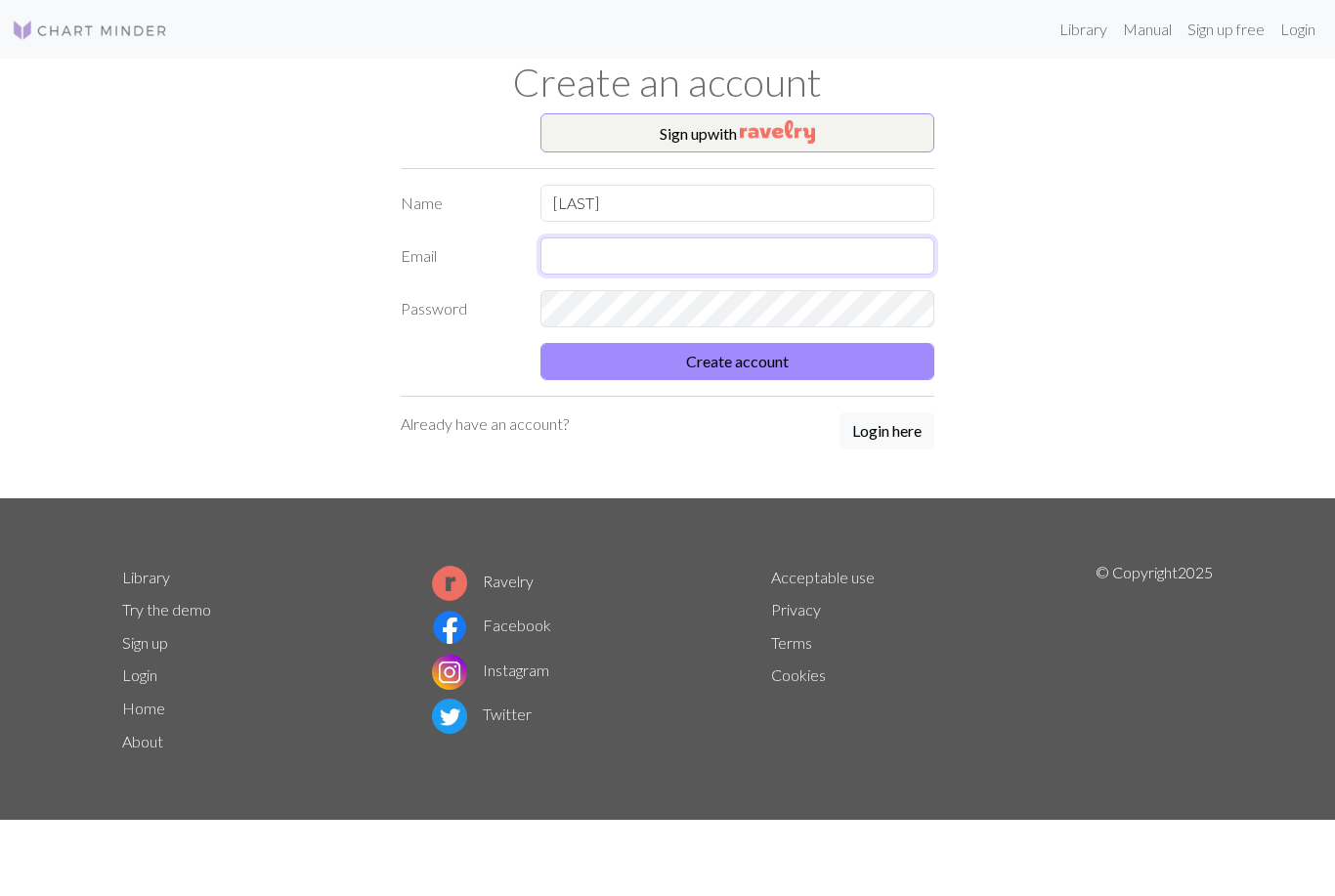 click at bounding box center [738, 256] 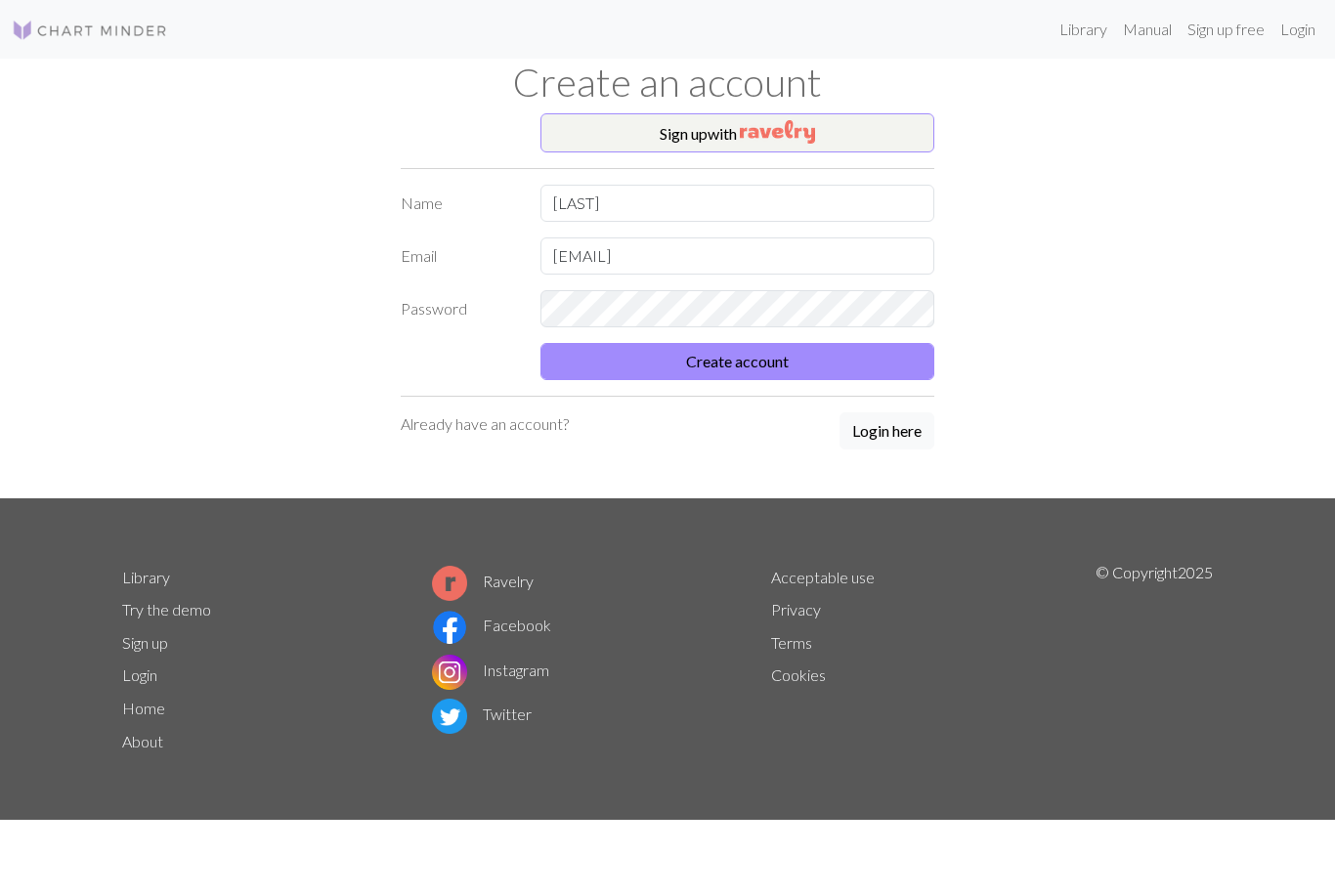 click on "Create account" at bounding box center [738, 362] 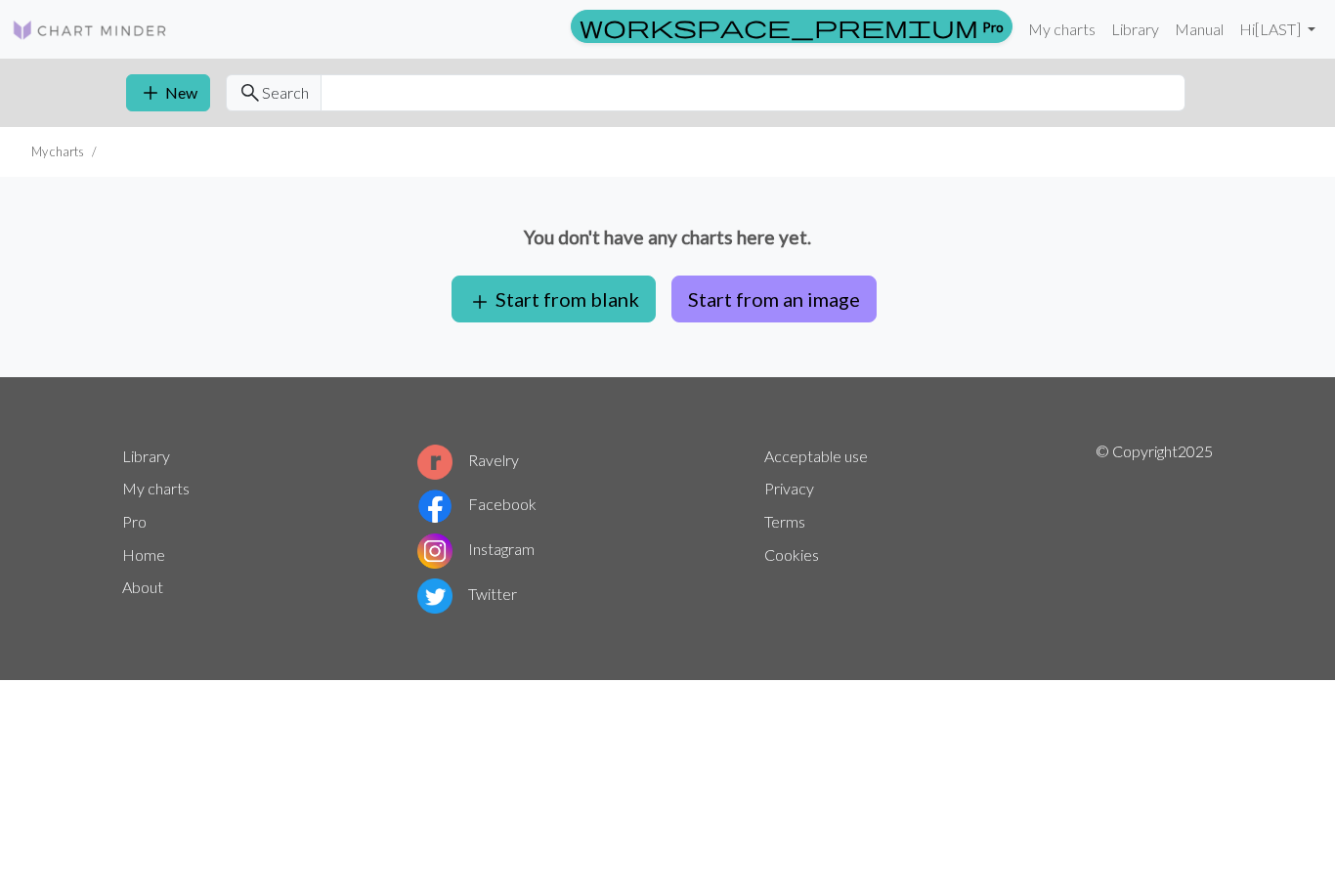 click on "Start from an image" at bounding box center (774, 299) 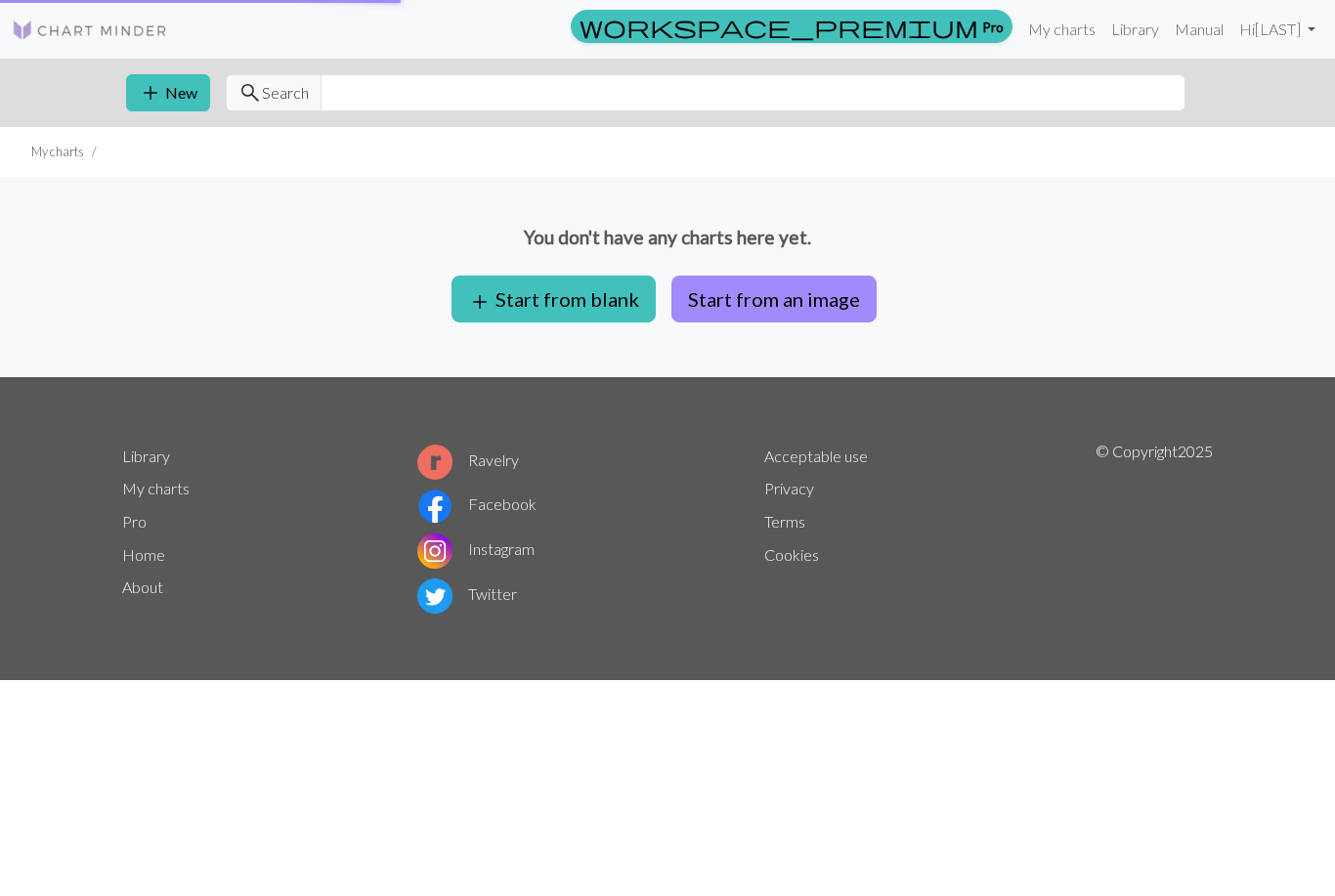 click on "Start from an image" at bounding box center [774, 299] 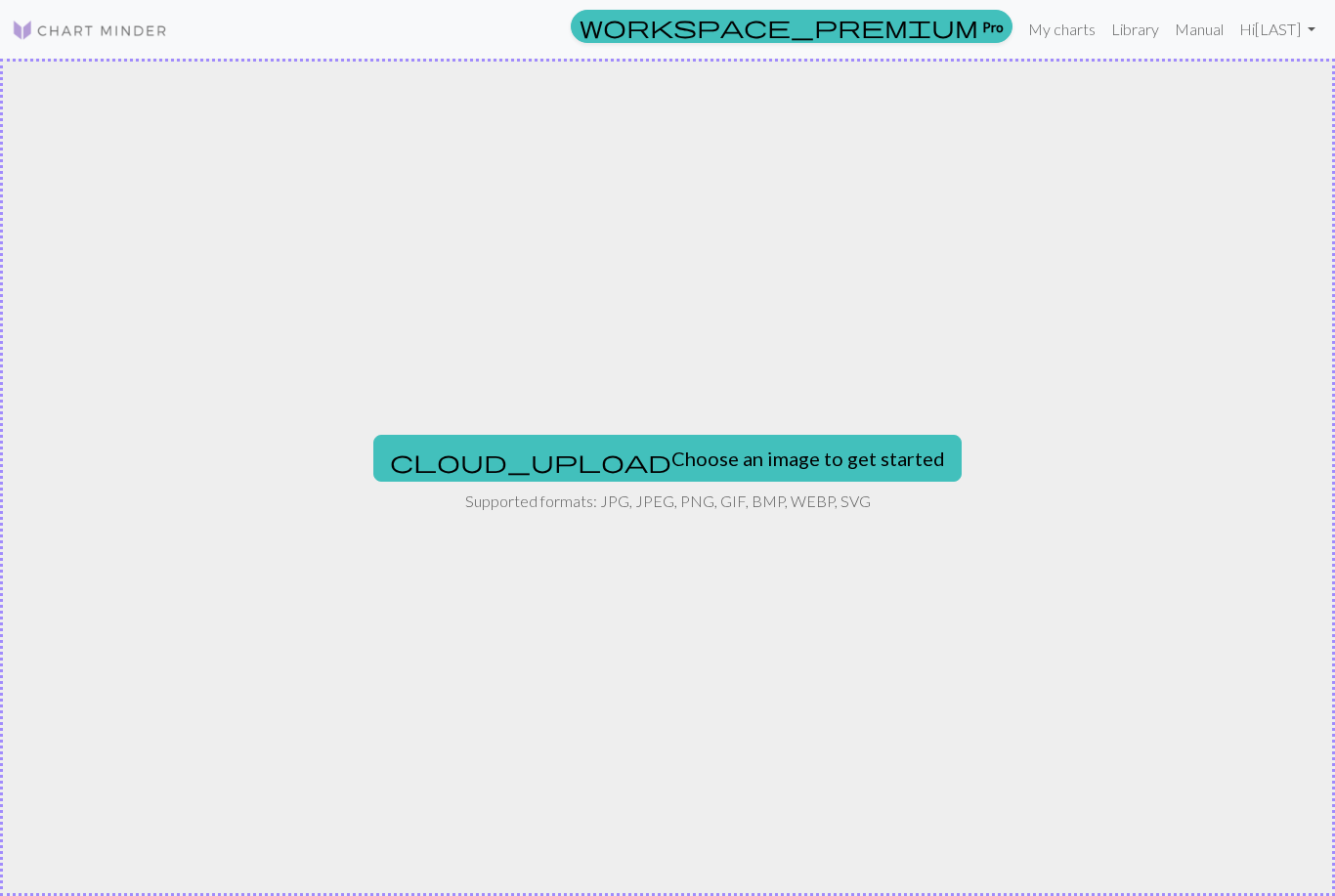 click on "cloud_upload  Choose an image to get started" at bounding box center [668, 458] 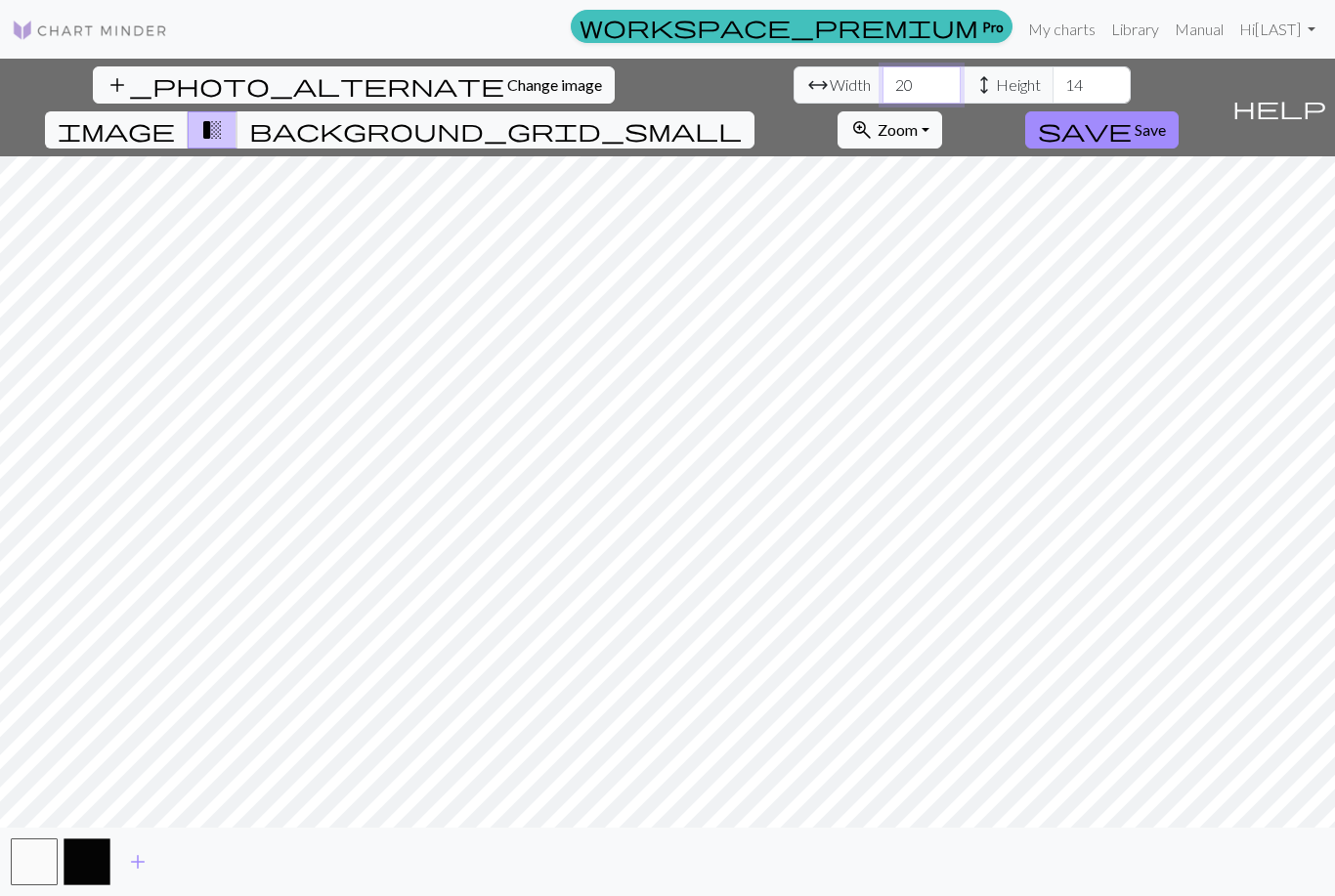 click on "20" at bounding box center (922, 85) 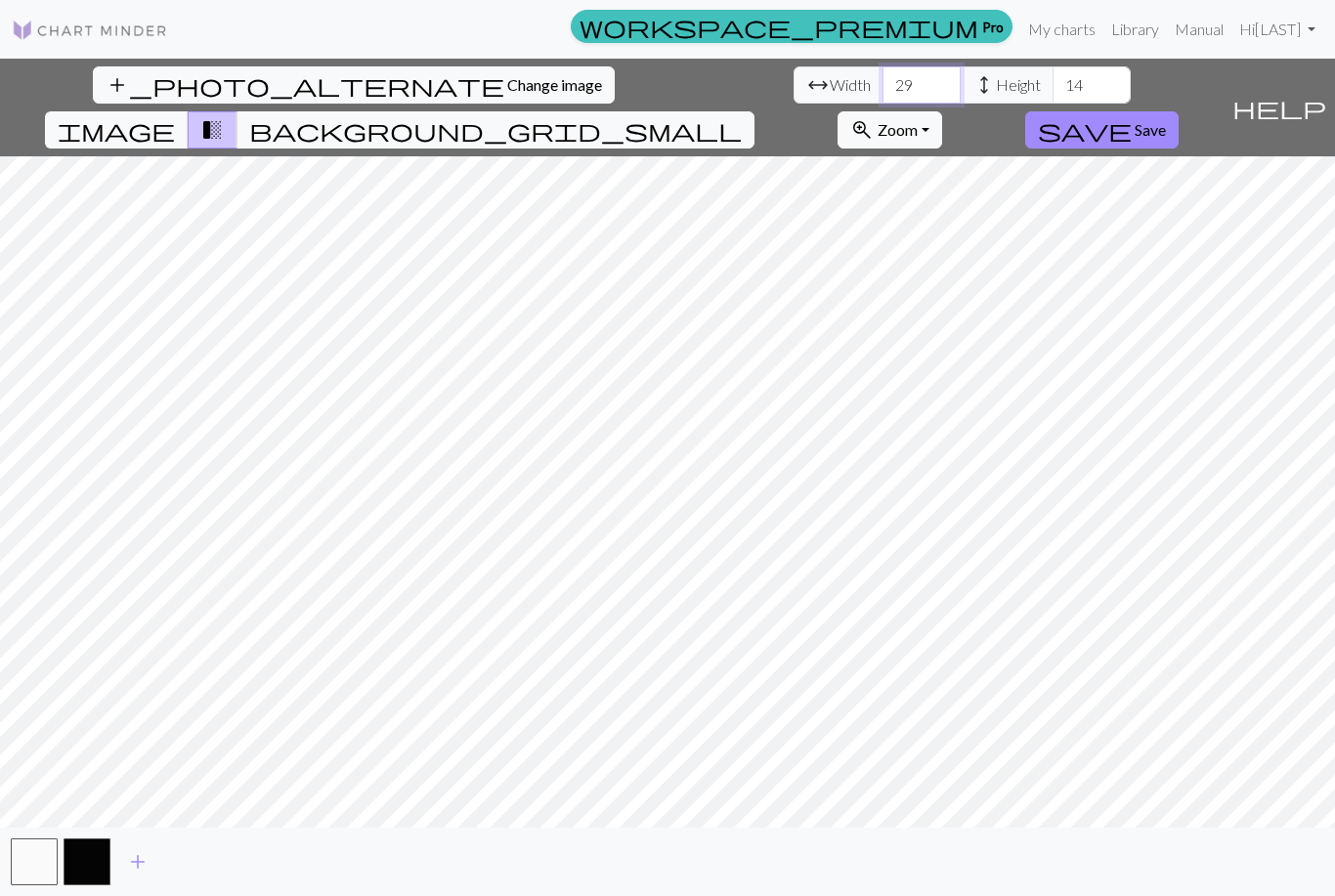 type on "29" 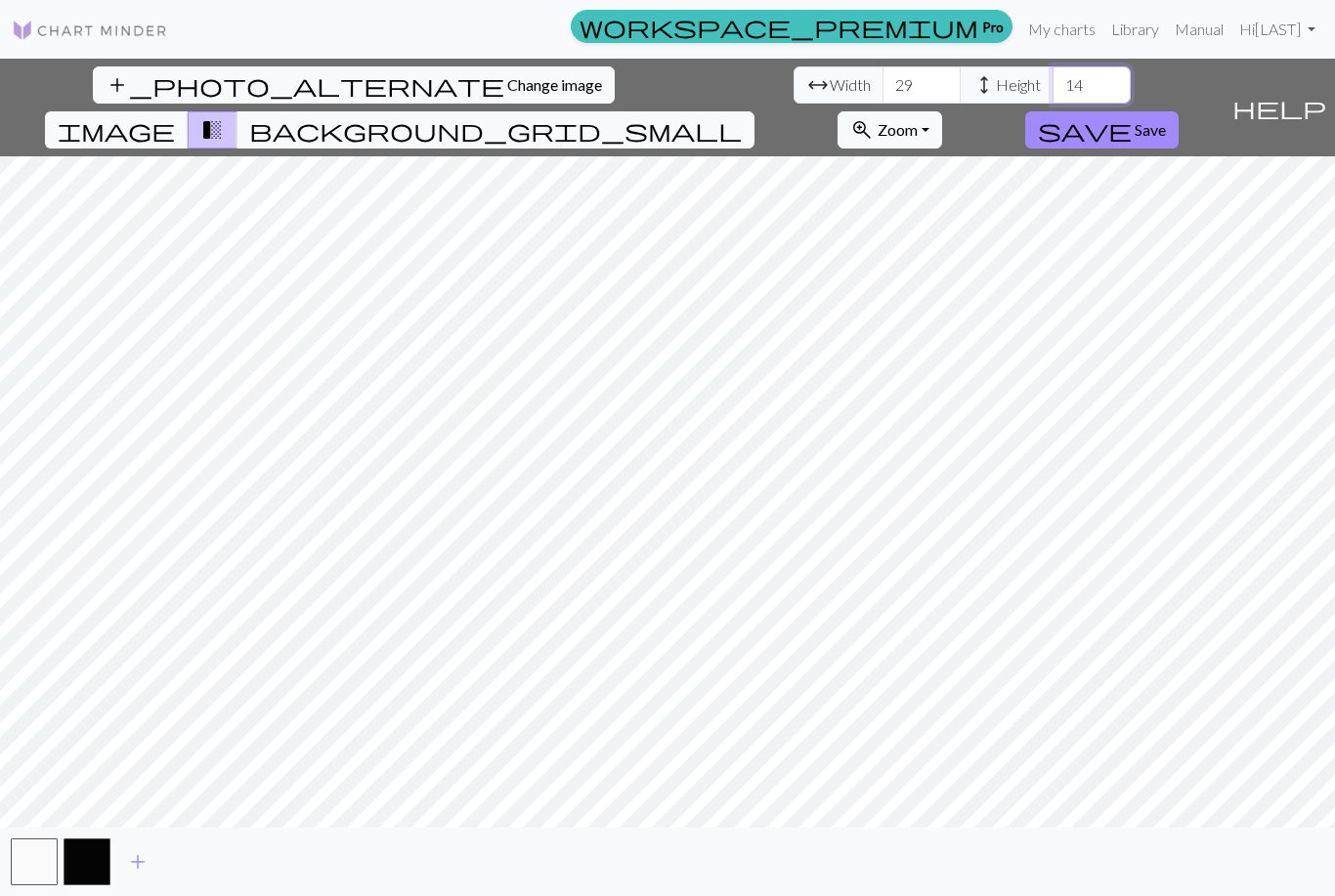 click on "14" at bounding box center [1092, 85] 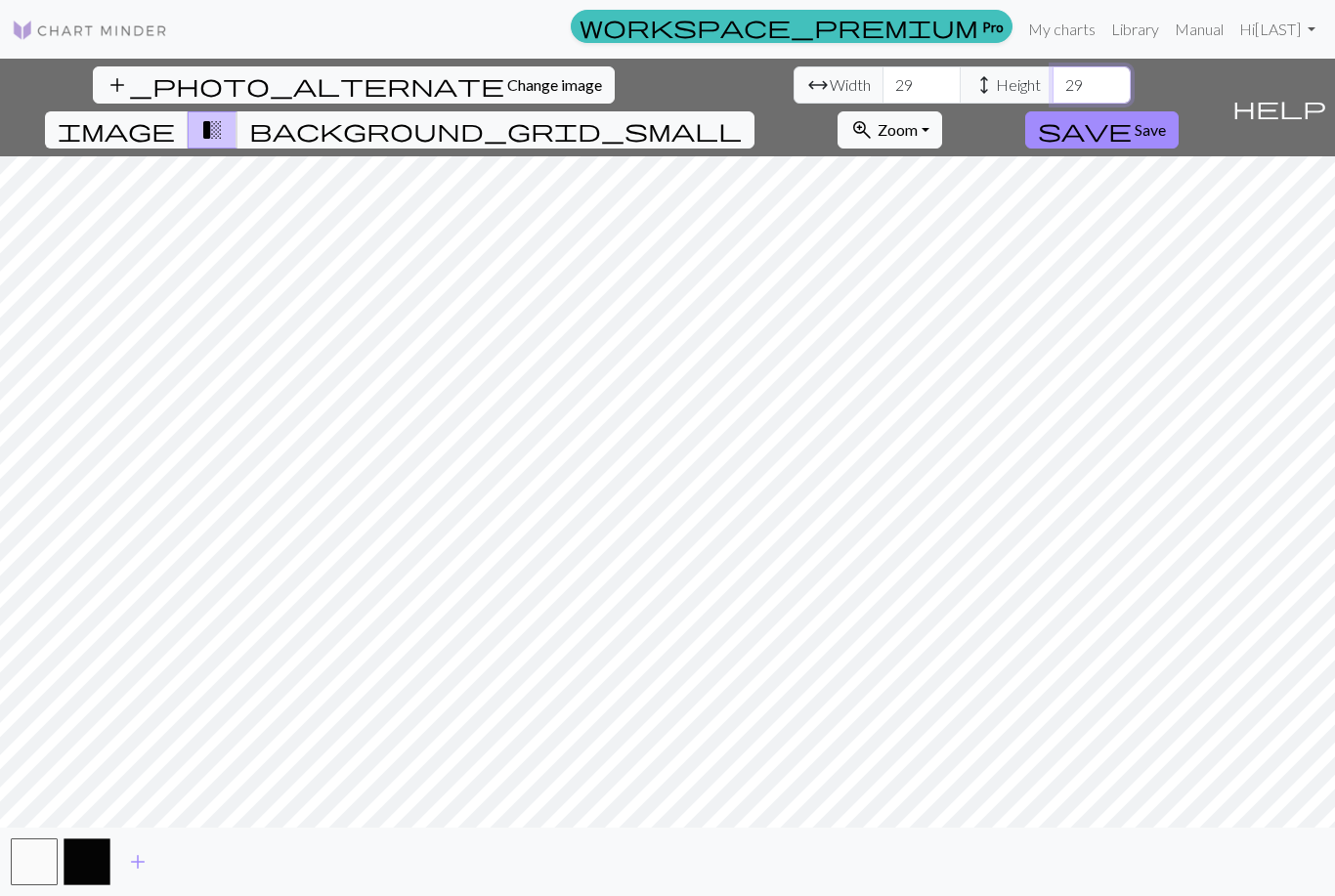 type on "29" 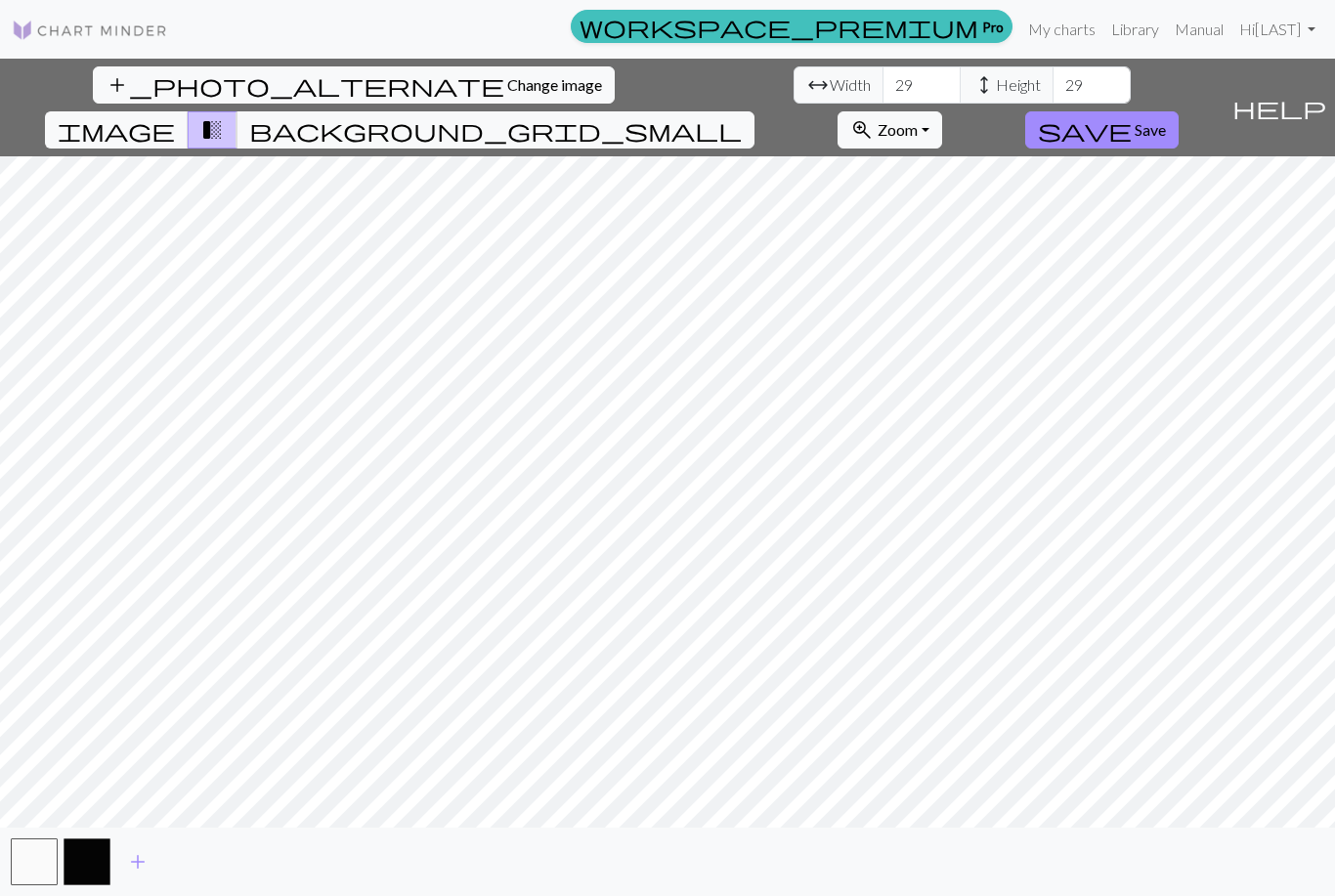 click on "save   Save" at bounding box center [1101, 130] 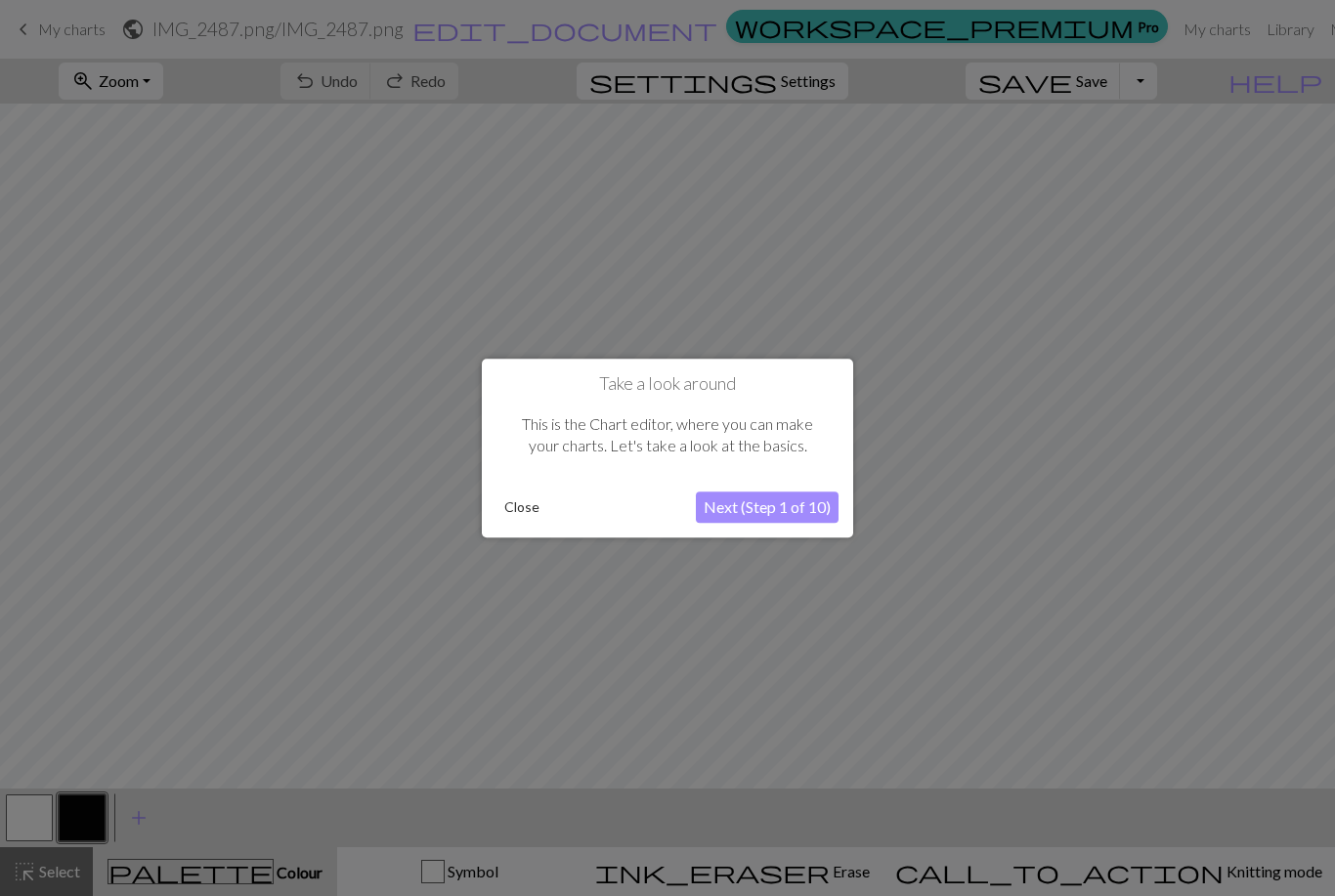 click on "Next (Step 1 of 10)" at bounding box center [767, 507] 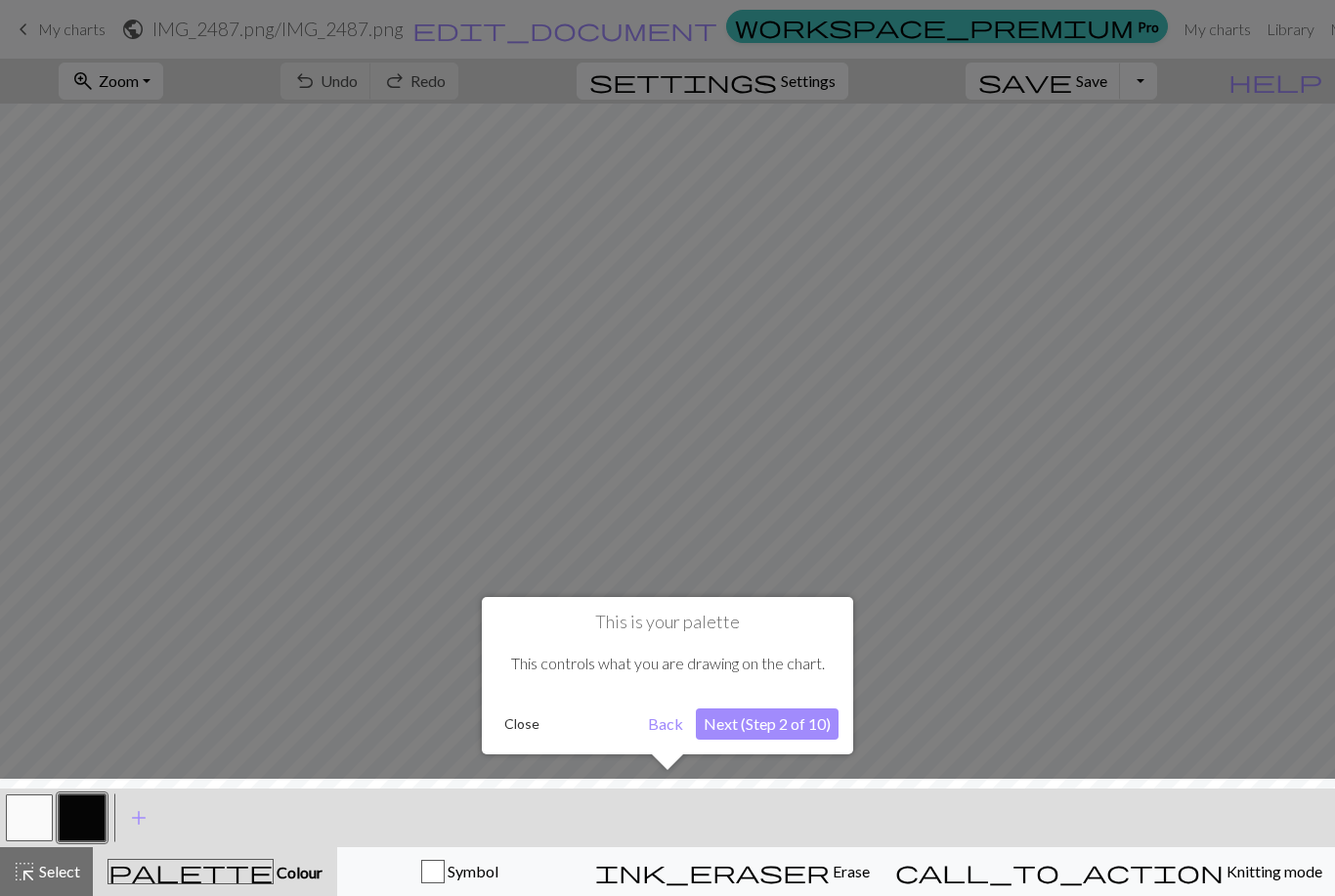 click on "Next (Step 2 of 10)" at bounding box center [767, 724] 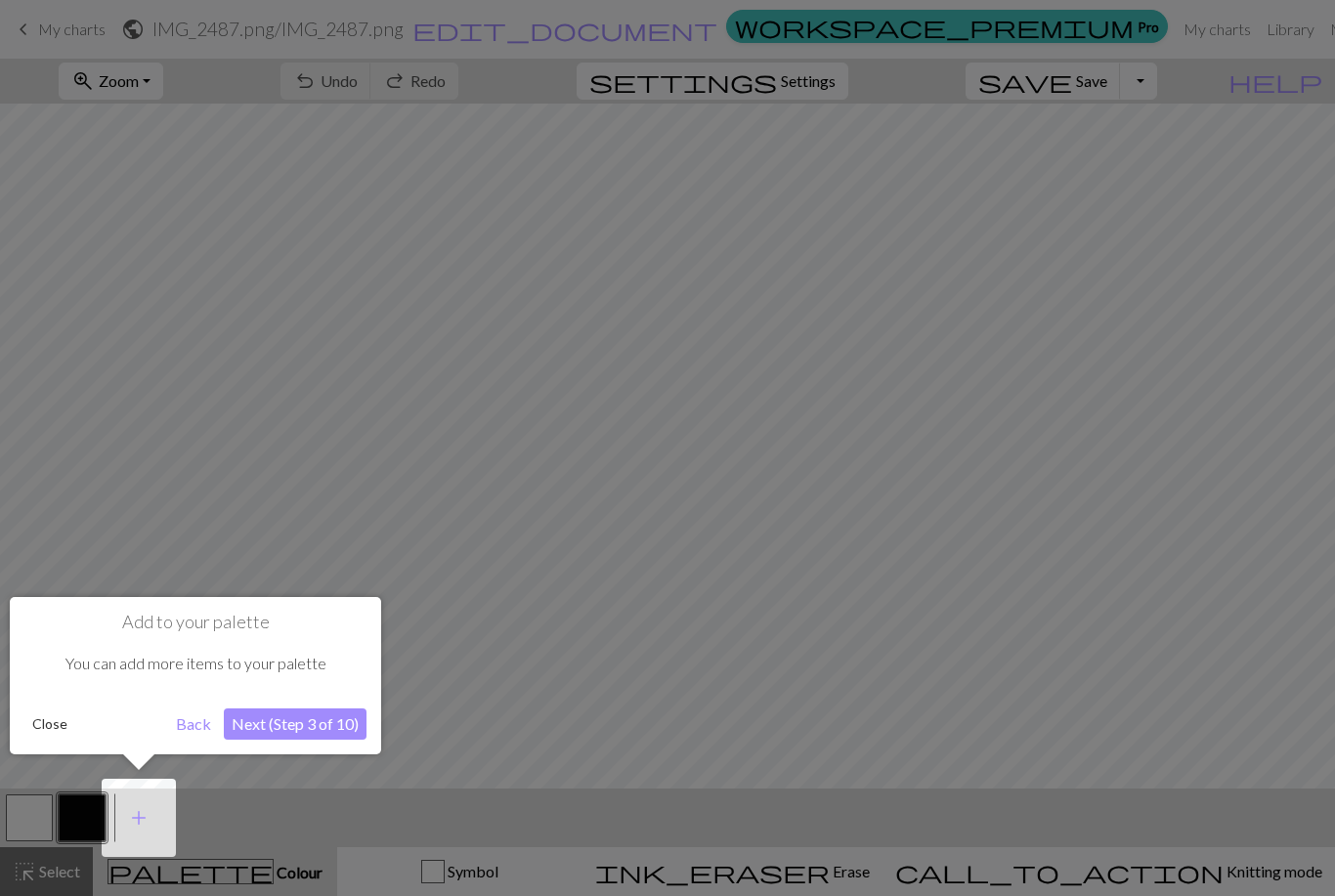 click on "Next (Step 3 of 10)" at bounding box center (295, 724) 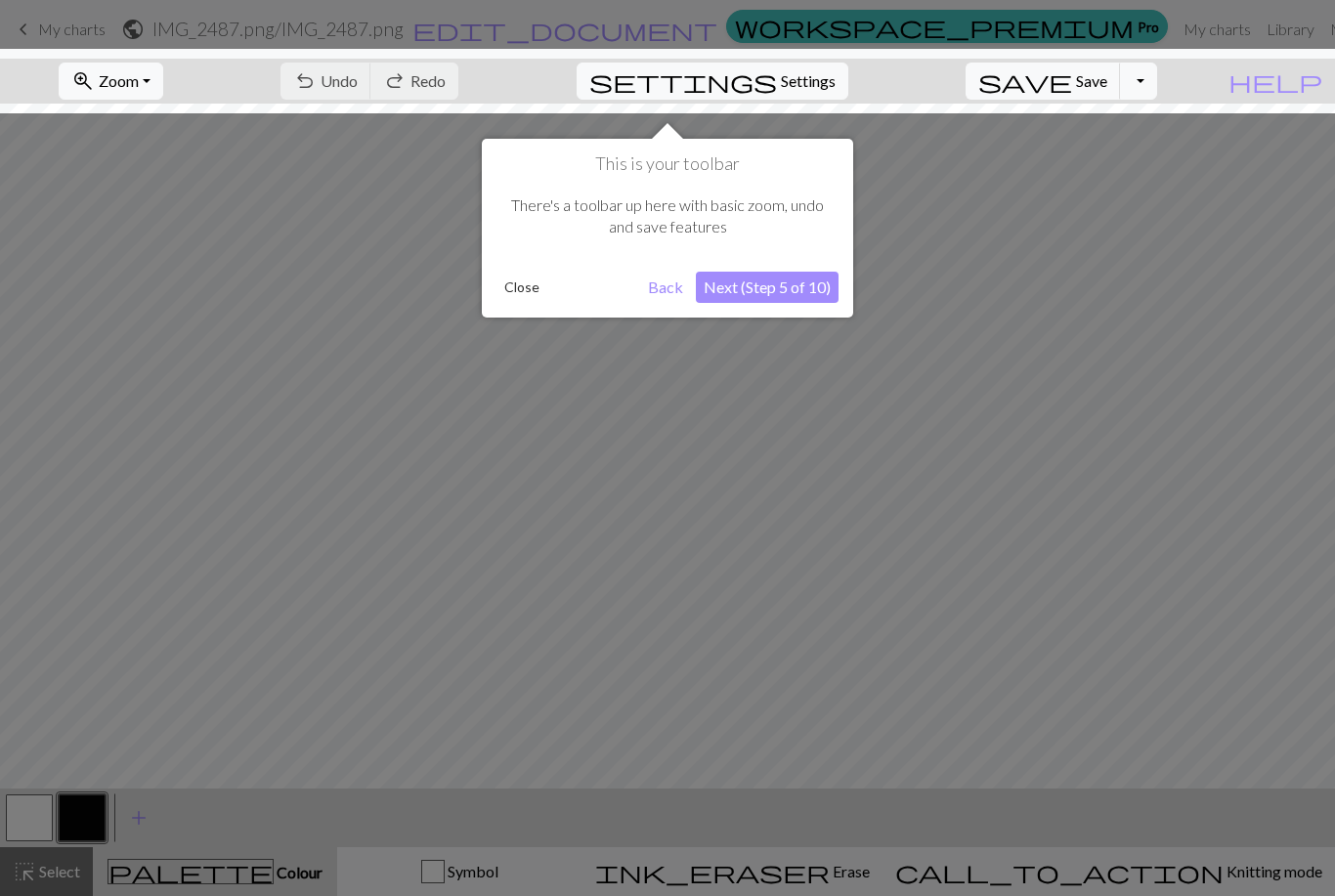 click on "Next (Step 5 of 10)" at bounding box center [767, 287] 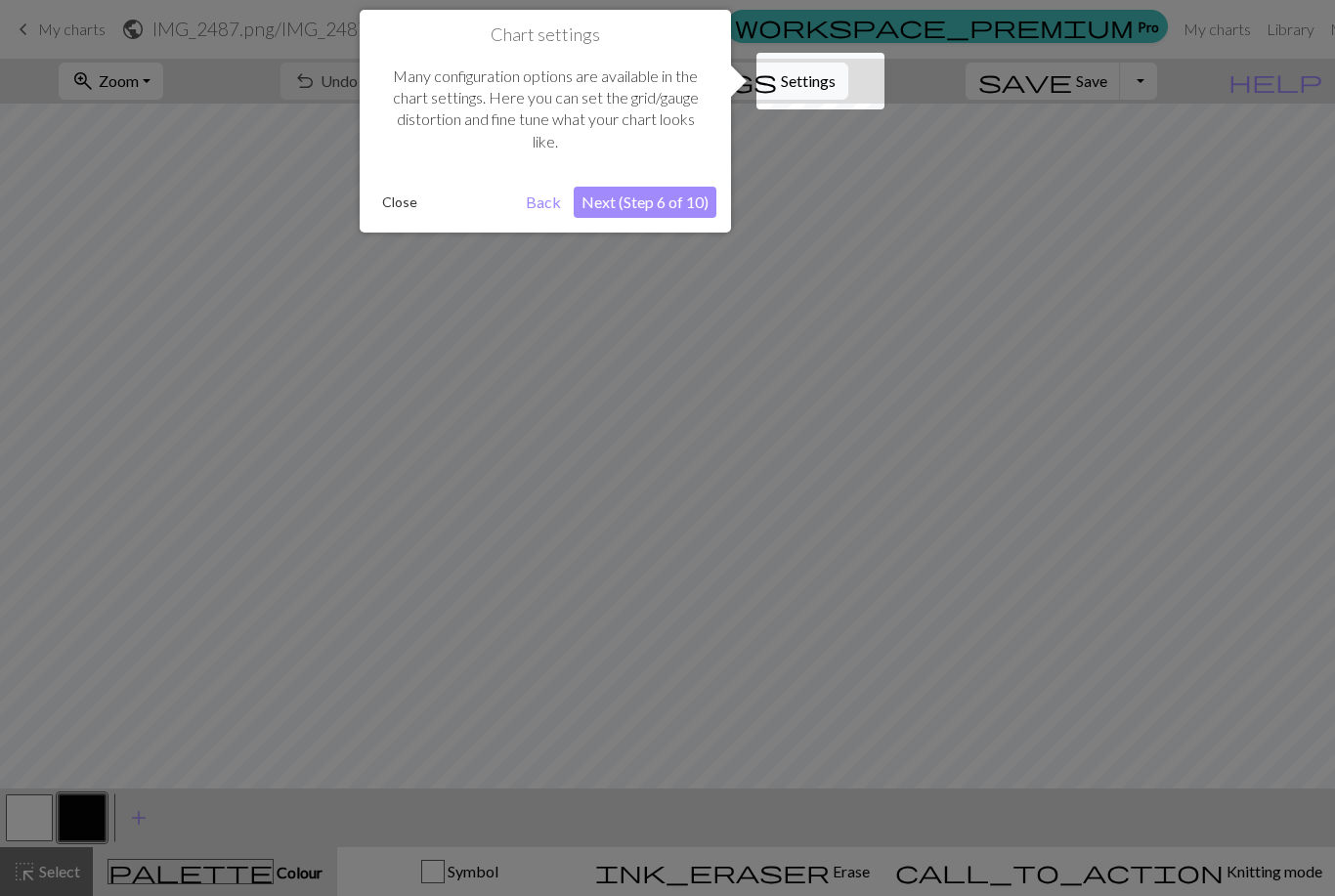 click on "Next (Step 6 of 10)" at bounding box center [645, 202] 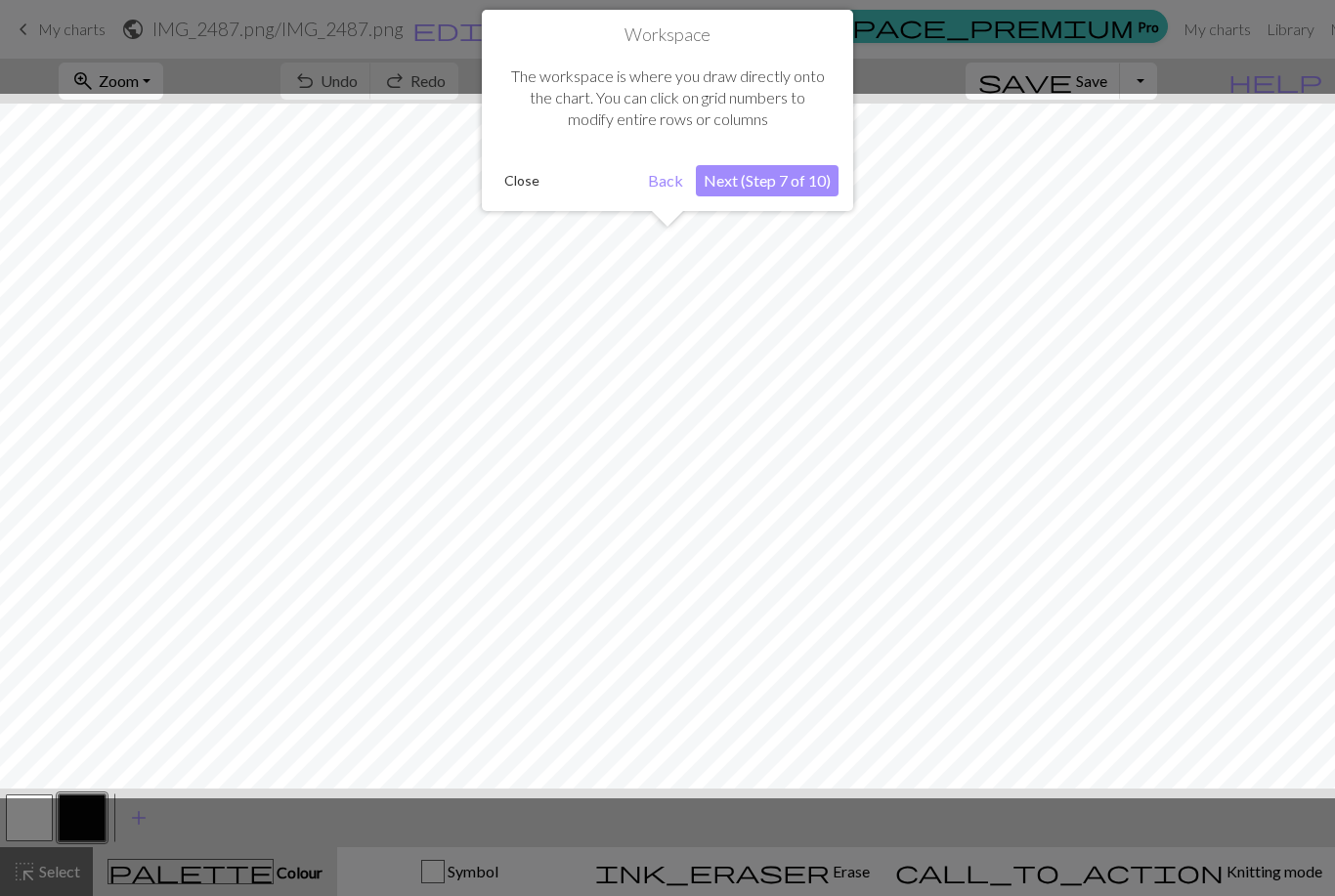 click on "Next (Step 7 of 10)" at bounding box center [767, 181] 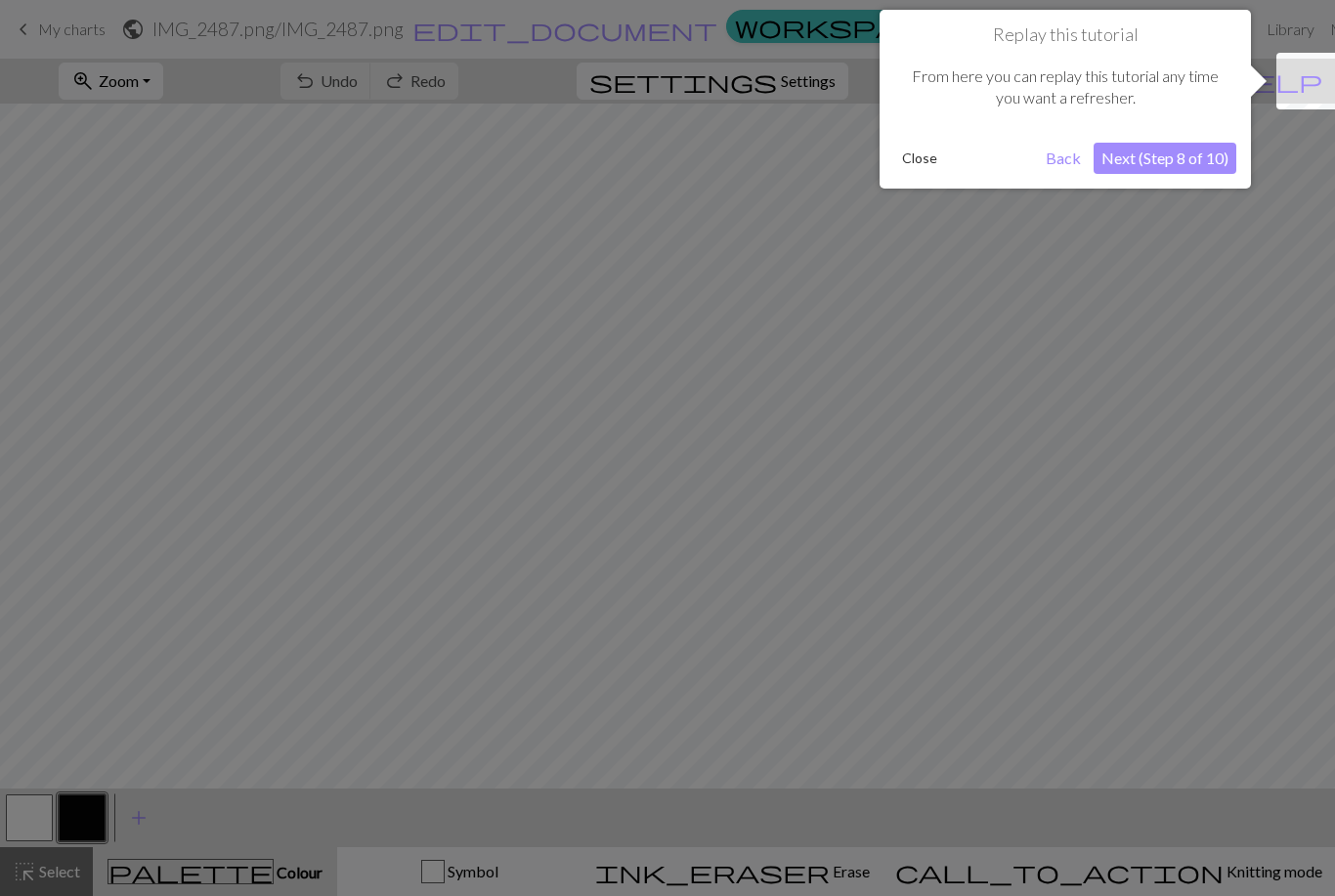 click on "Next (Step 8 of 10)" at bounding box center (1165, 158) 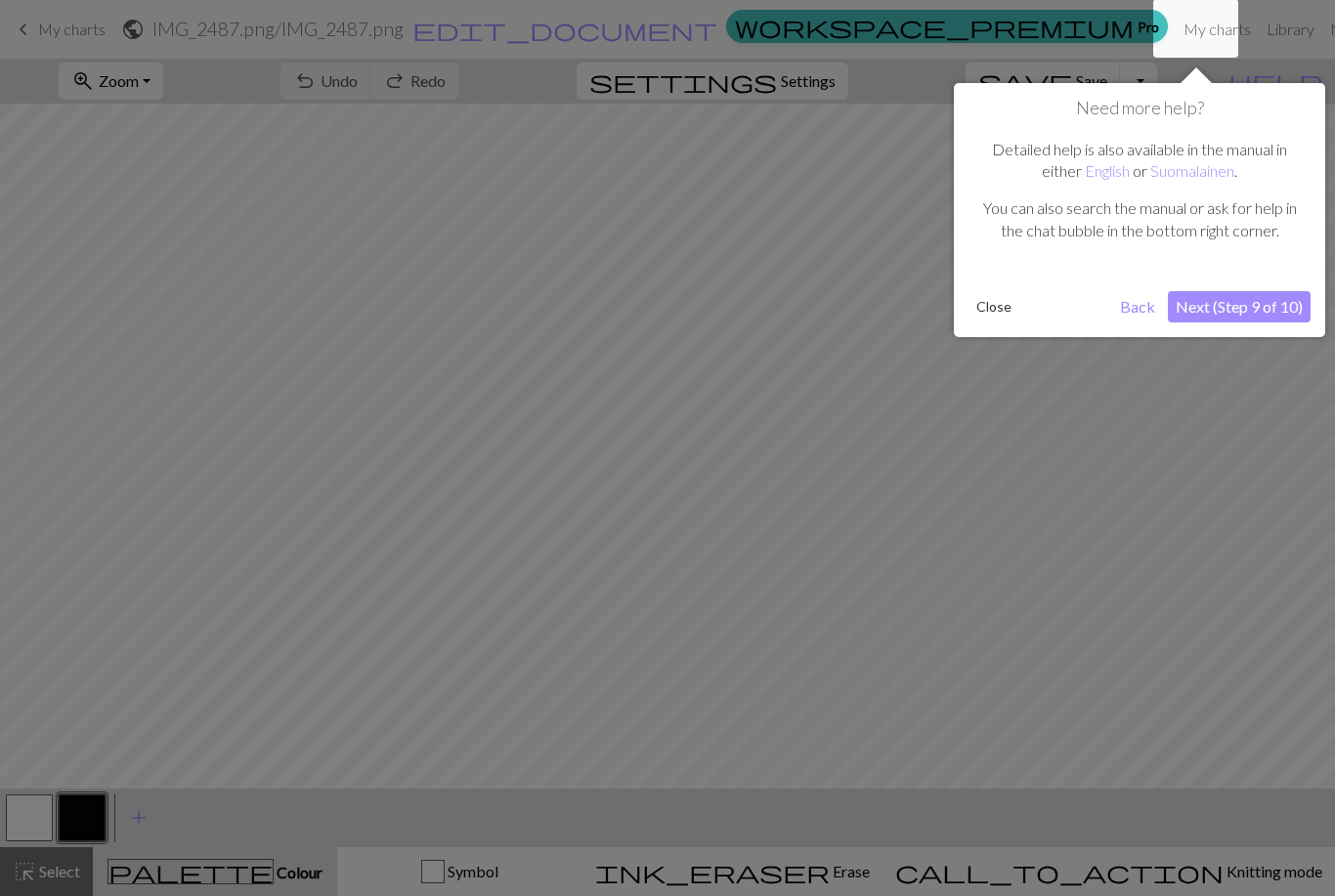 click on "Next (Step 9 of 10)" at bounding box center [1239, 307] 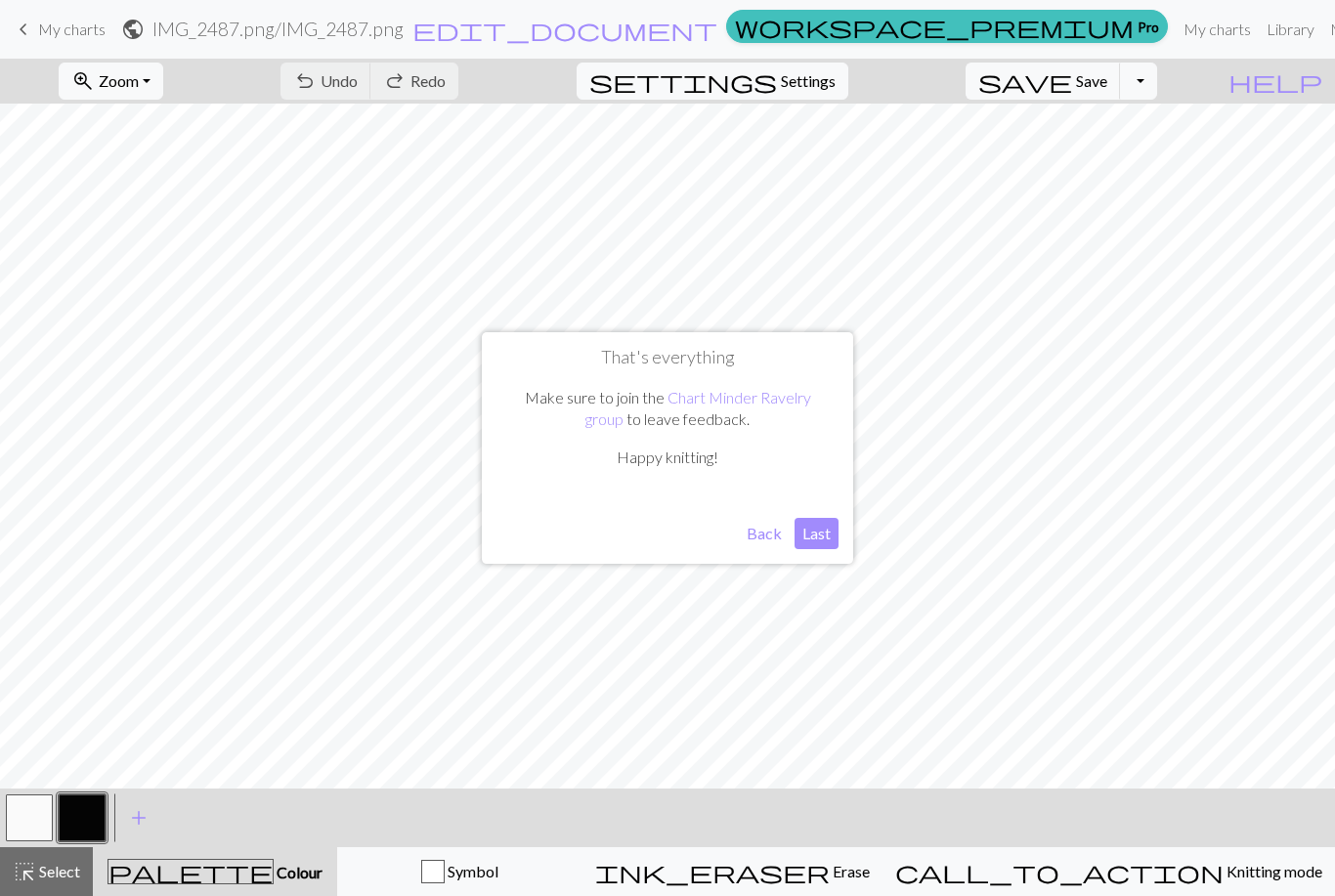 click on "Last" at bounding box center [816, 533] 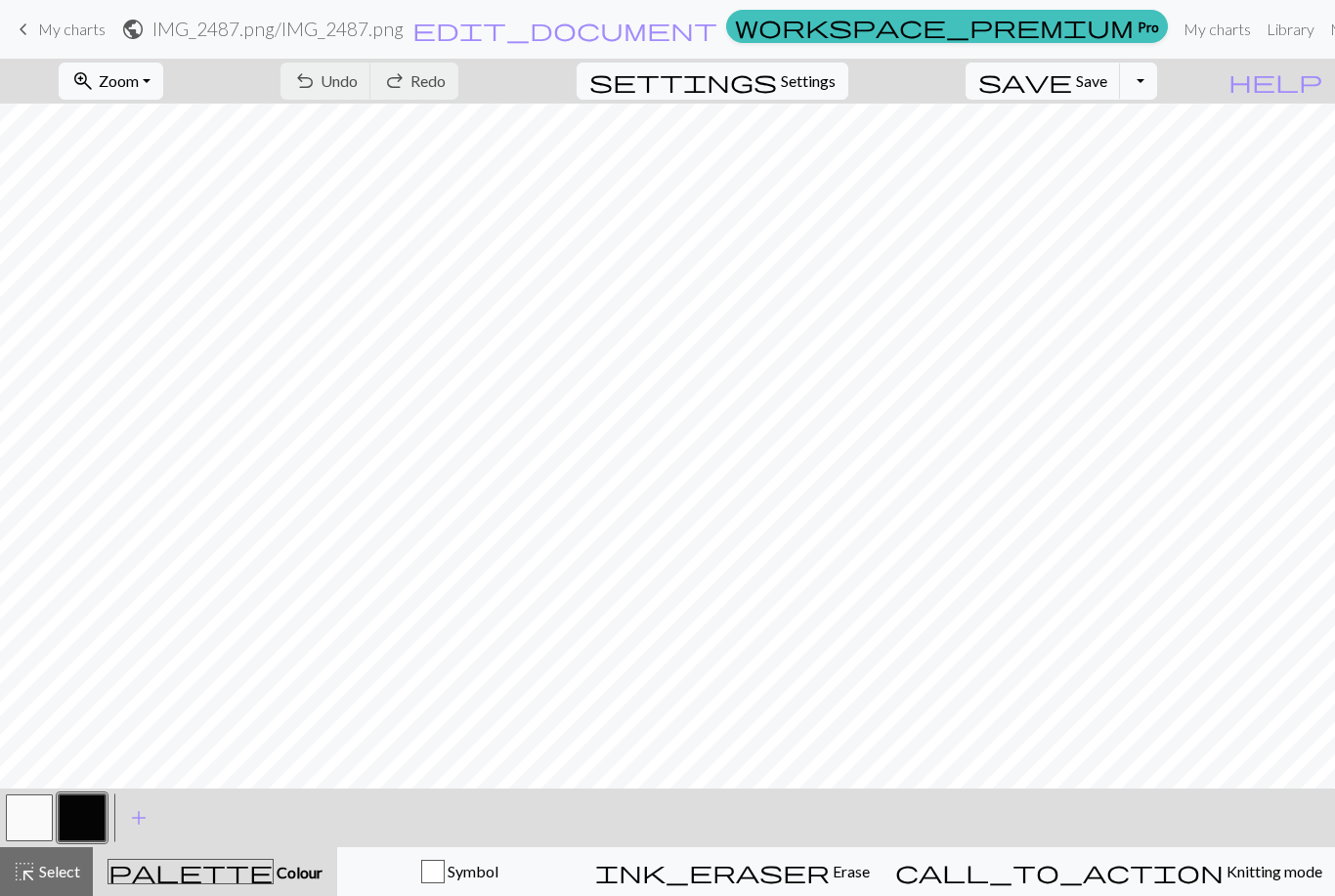 click on "save Save Save" at bounding box center [1043, 81] 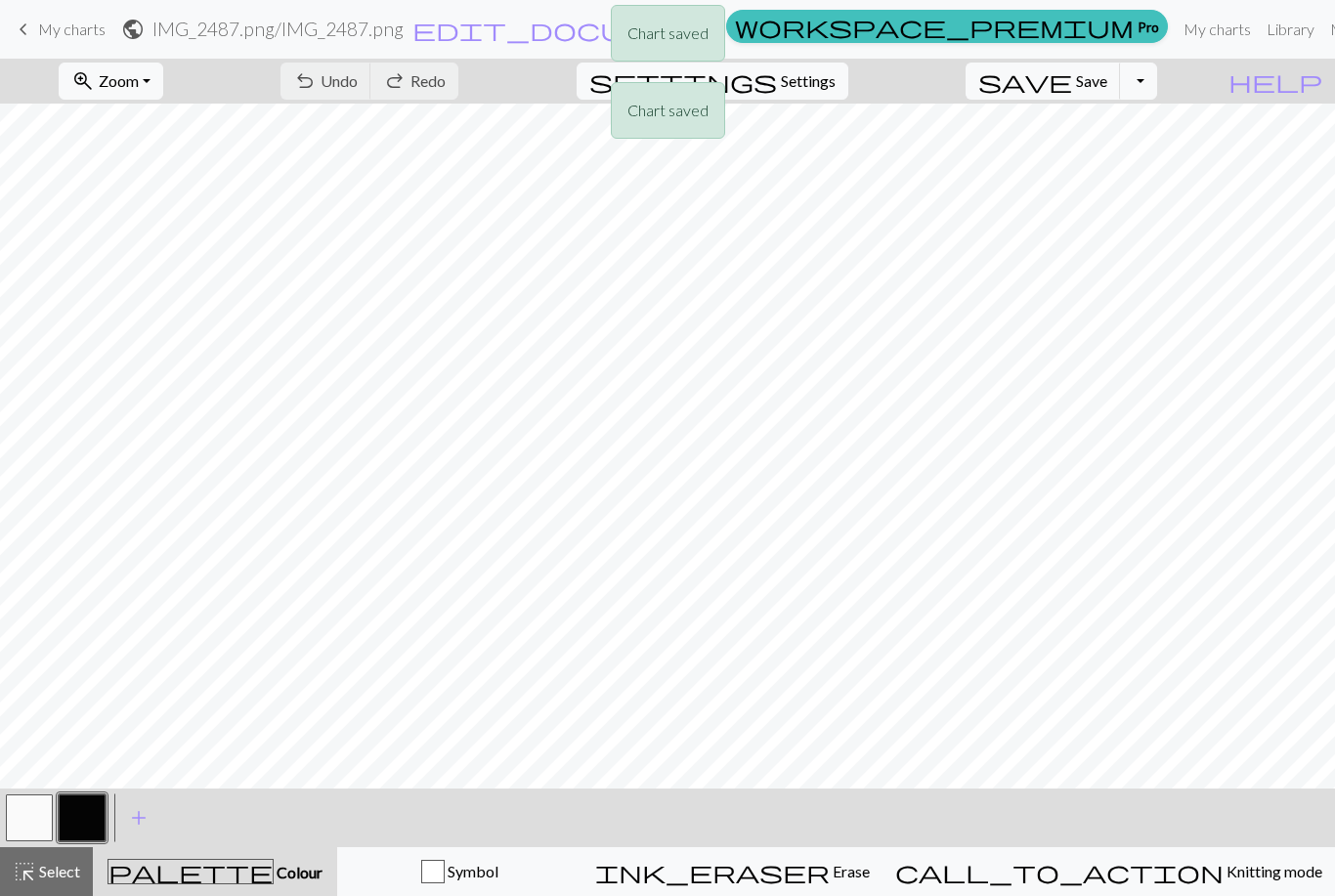 click on "Chart saved Chart saved" at bounding box center [668, 77] 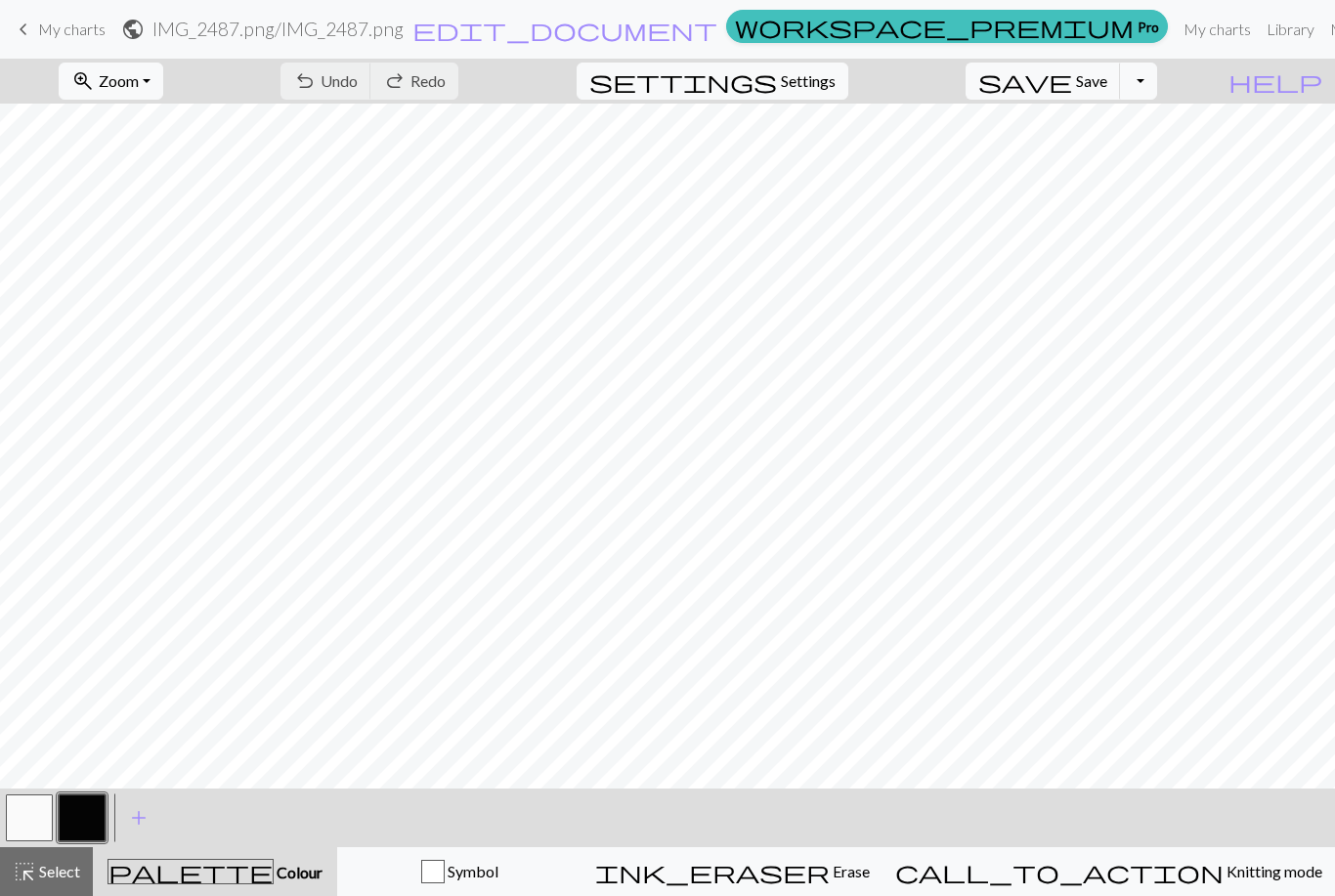 click on "undo Undo Undo redo Redo Redo" at bounding box center [369, 81] 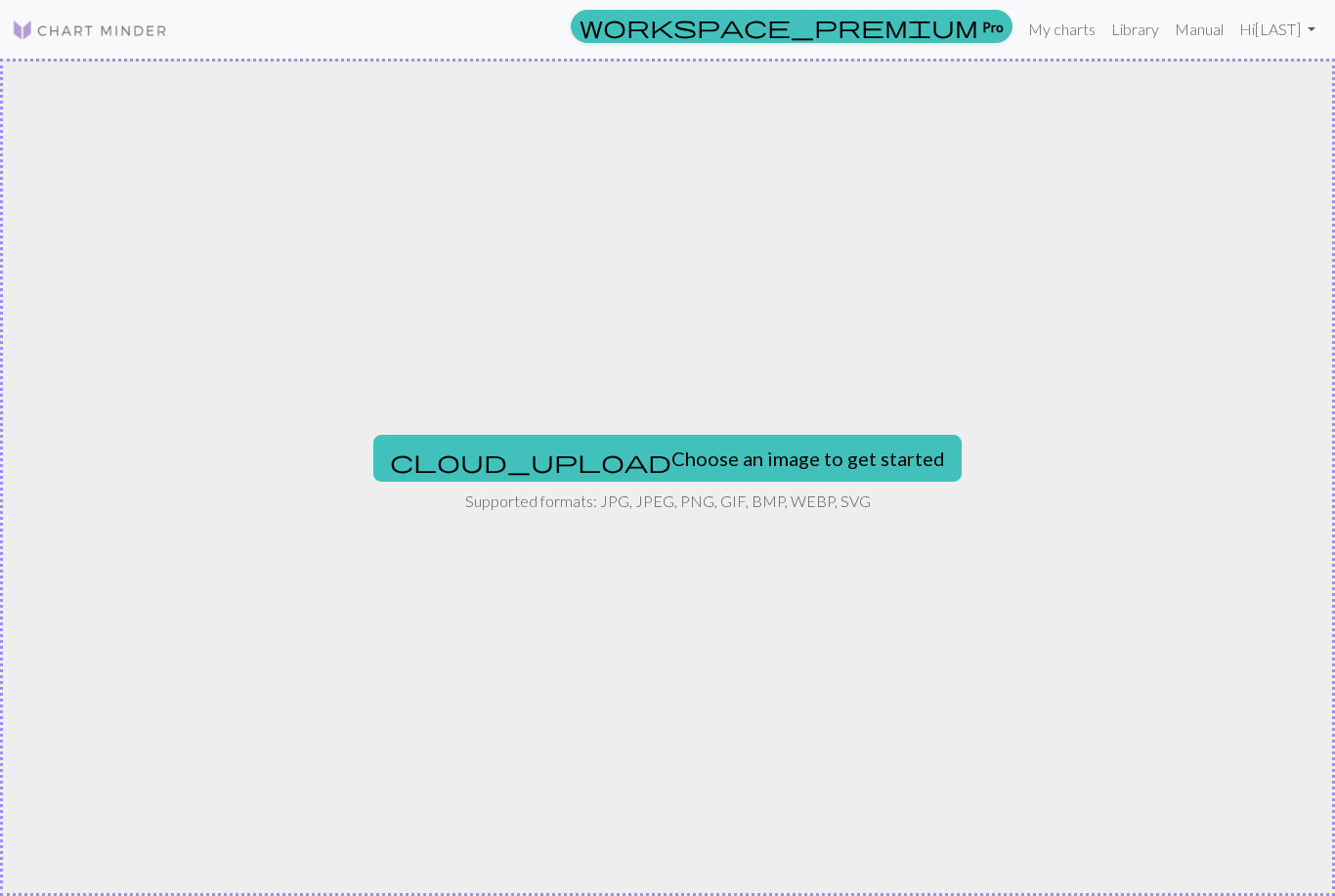 click on "cloud_upload  Choose an image to get started Supported formats: JPG, JPEG, PNG, GIF, BMP, WEBP, SVG" at bounding box center (668, 477) 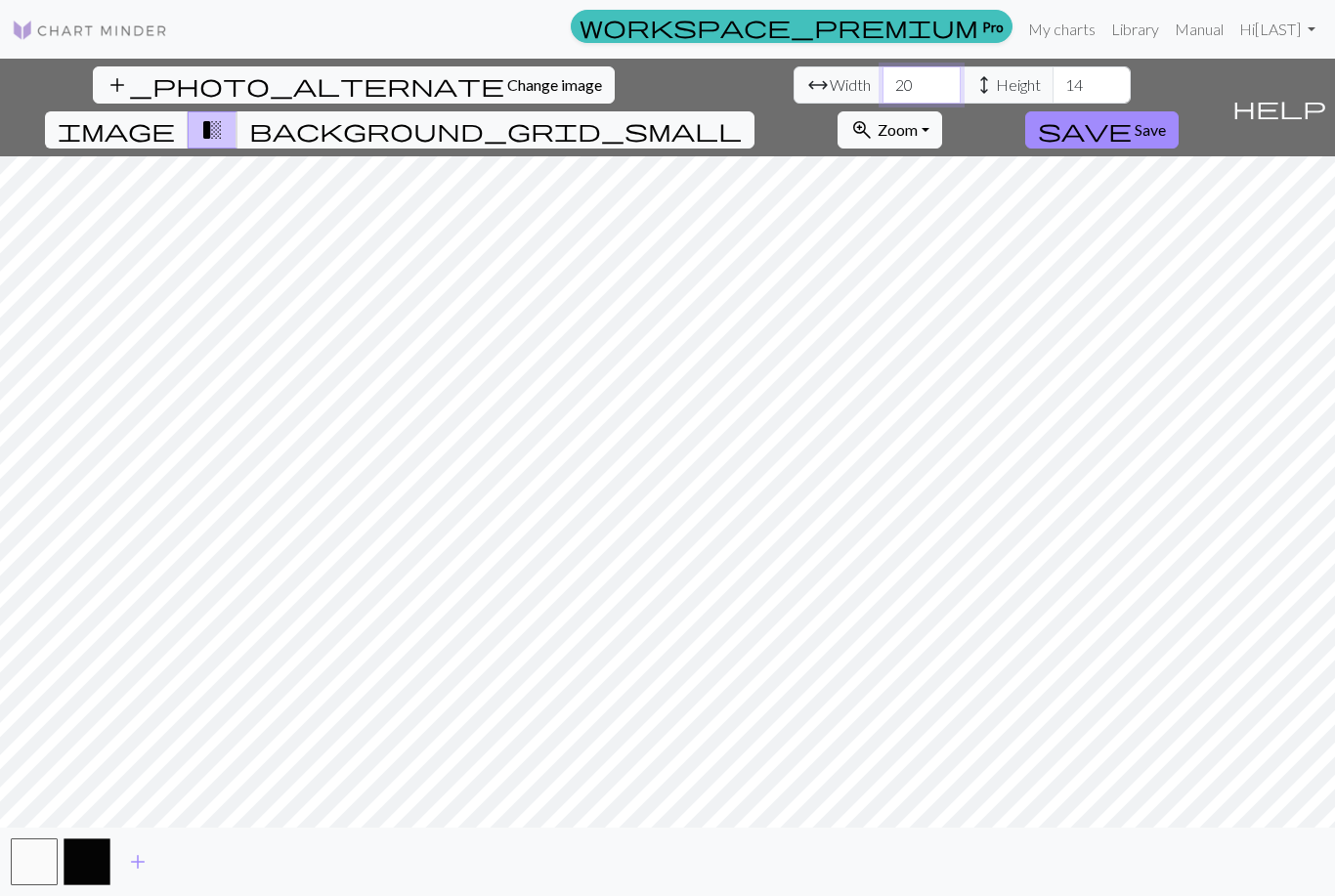 click on "20" at bounding box center (922, 85) 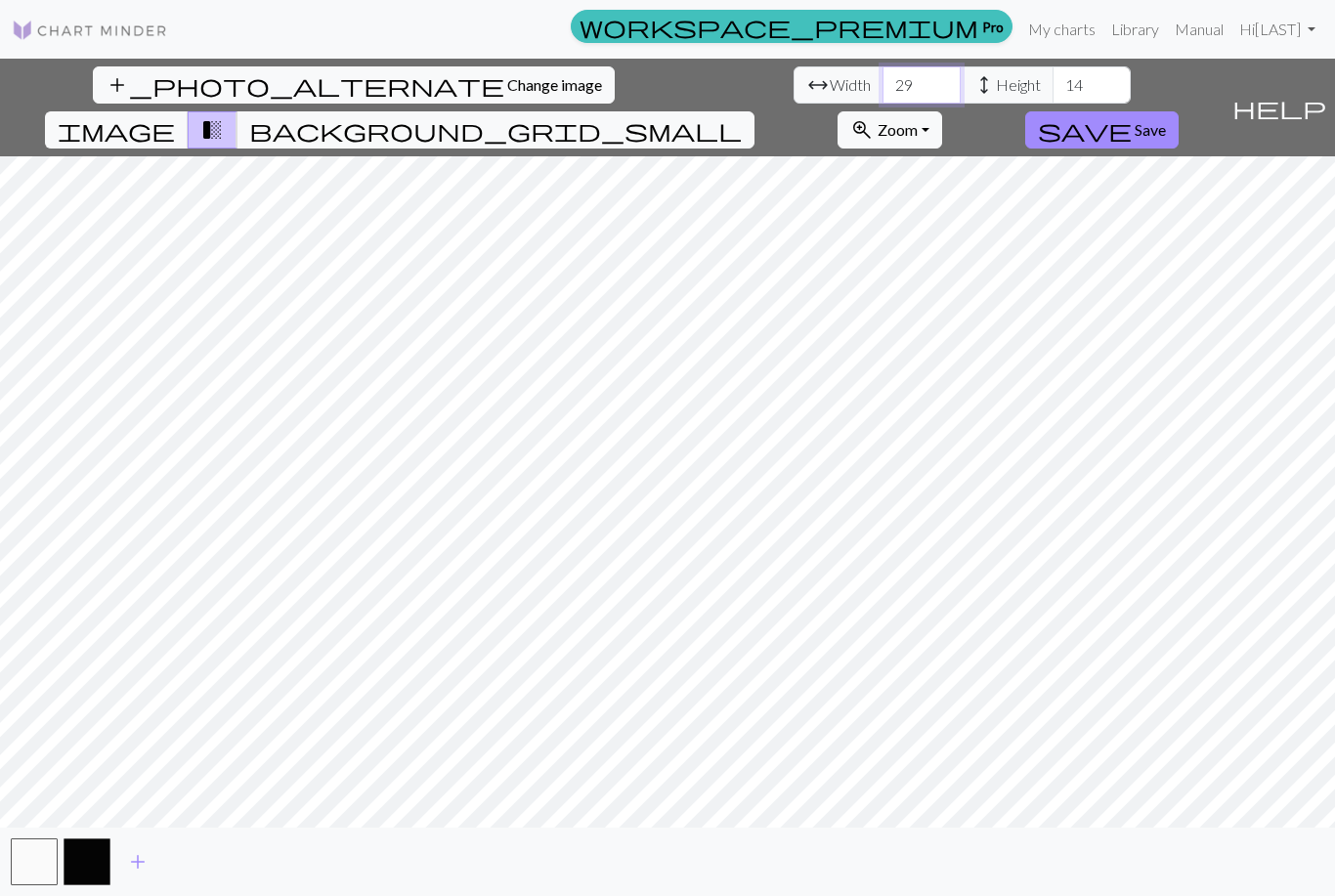 type on "29" 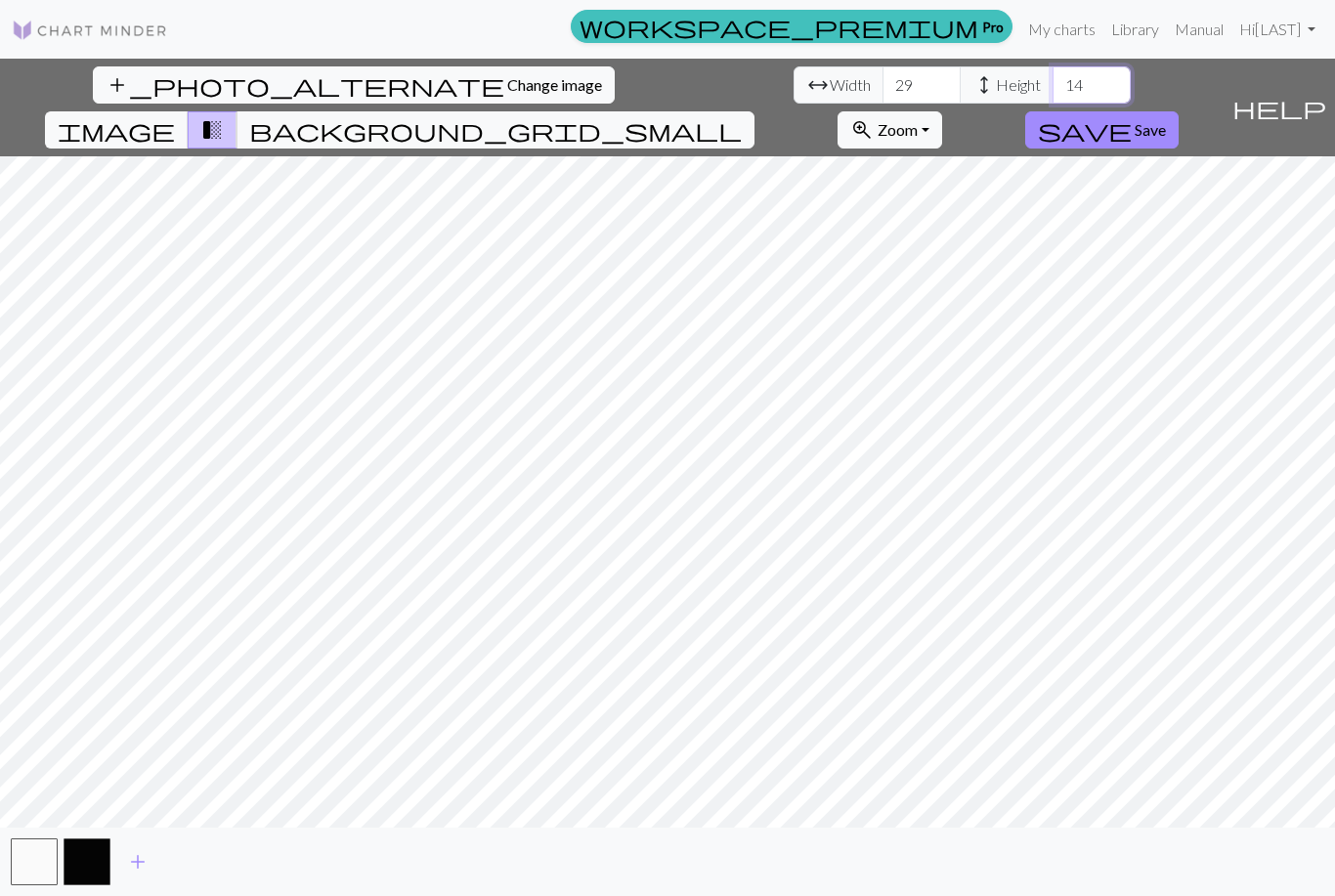 click on "14" at bounding box center (1092, 85) 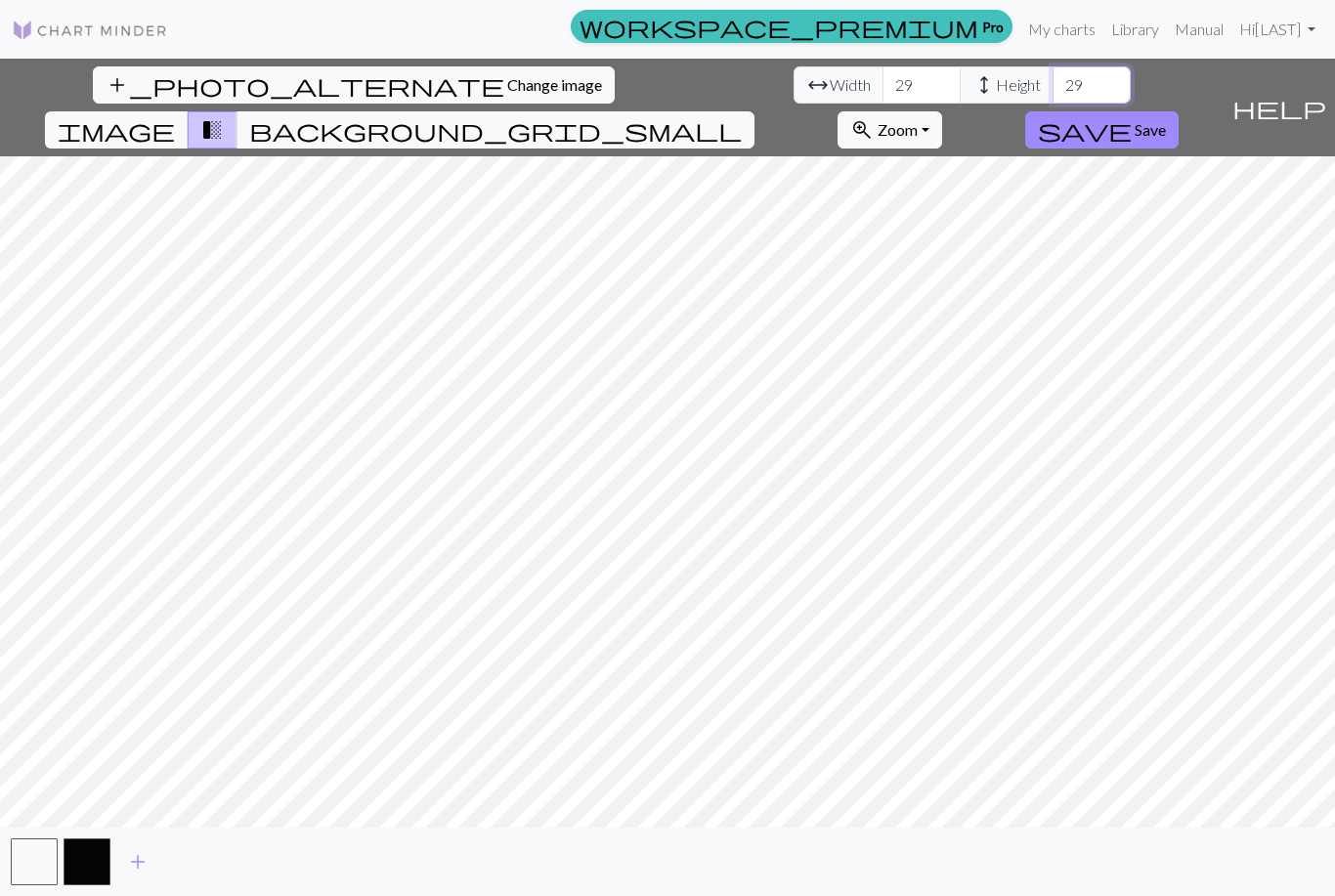 type on "29" 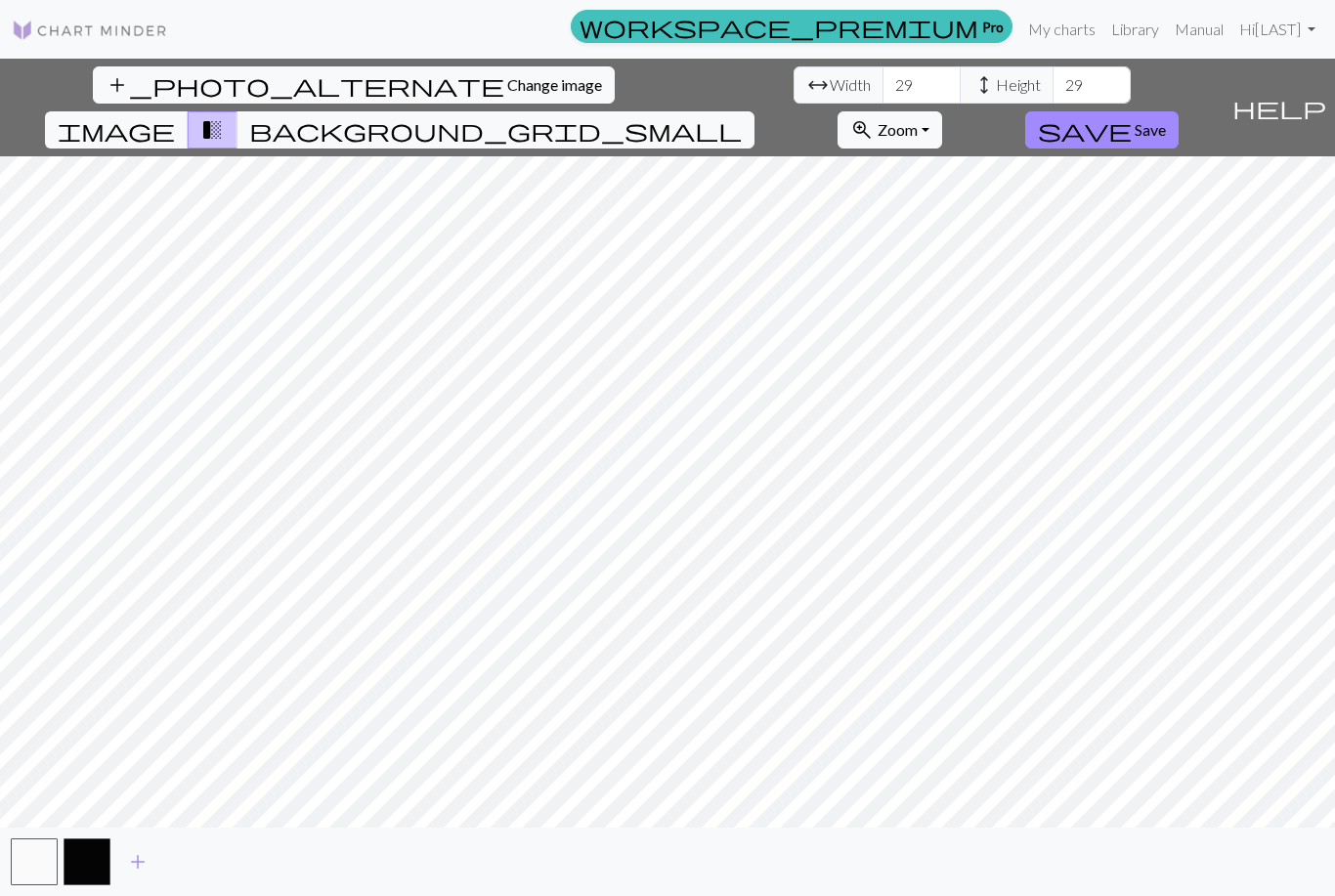 click on "save" at bounding box center (1085, 130) 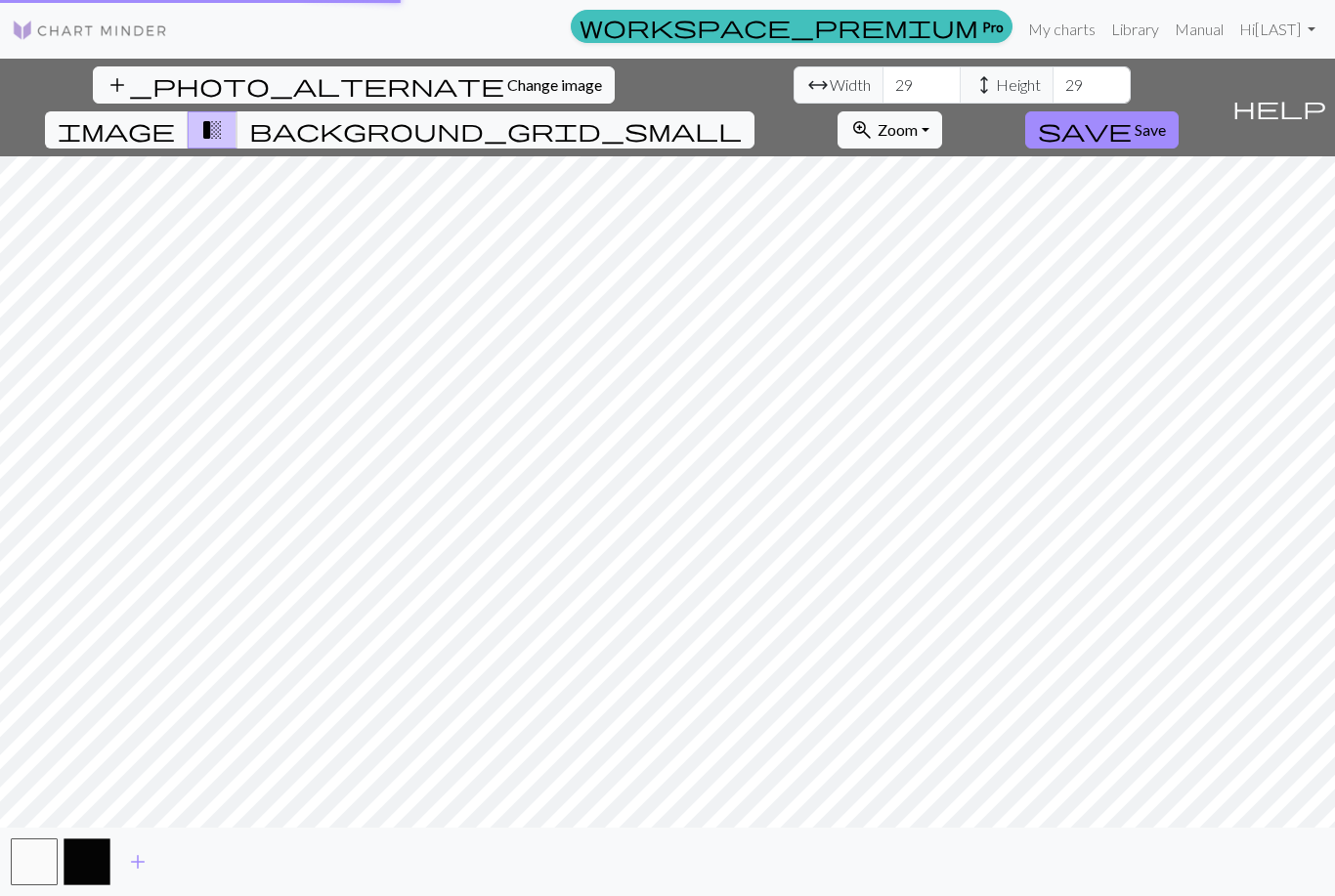 click on "Save" at bounding box center [1150, 129] 